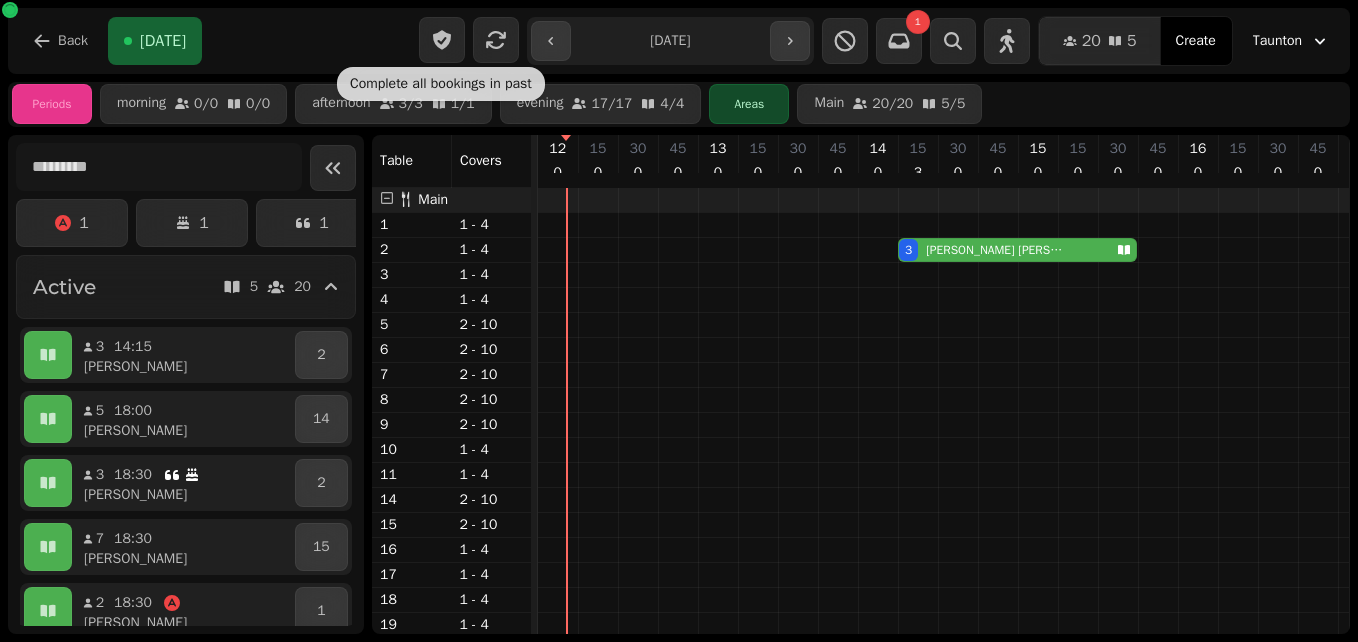 scroll, scrollTop: 0, scrollLeft: 0, axis: both 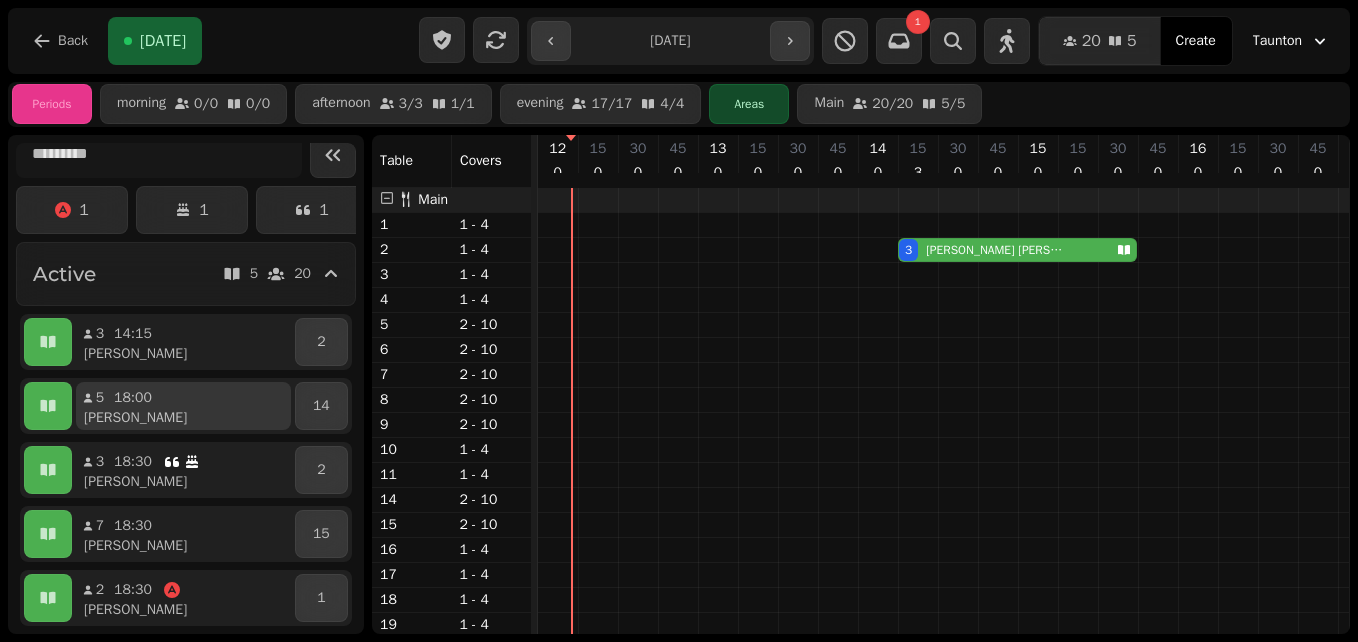 click on "5 18:00 James" at bounding box center (183, 406) 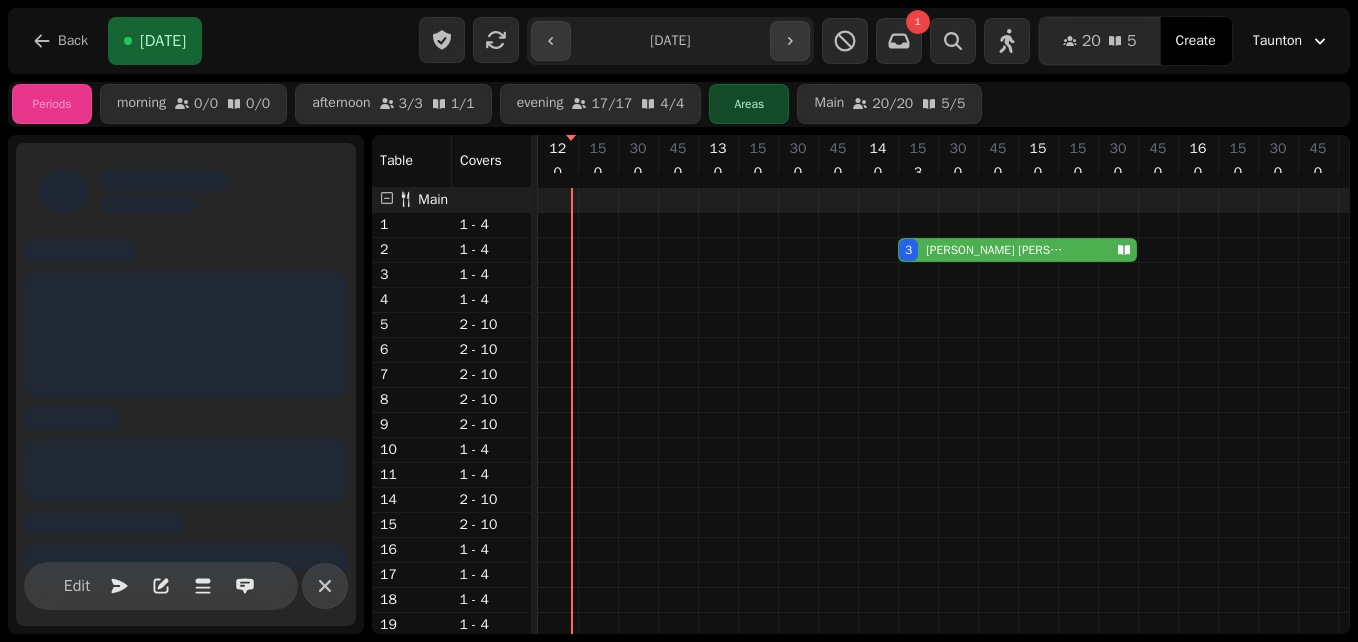 scroll, scrollTop: 0, scrollLeft: 844, axis: horizontal 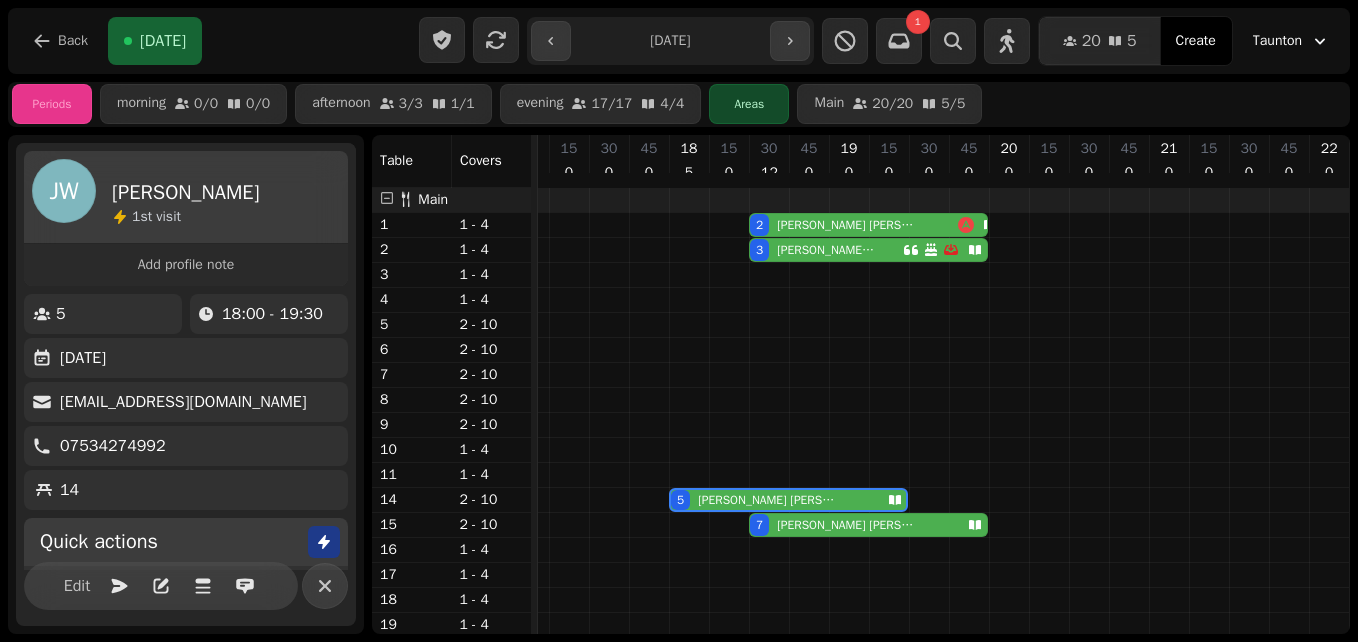 click on "Cathy   Durbin" at bounding box center (846, 525) 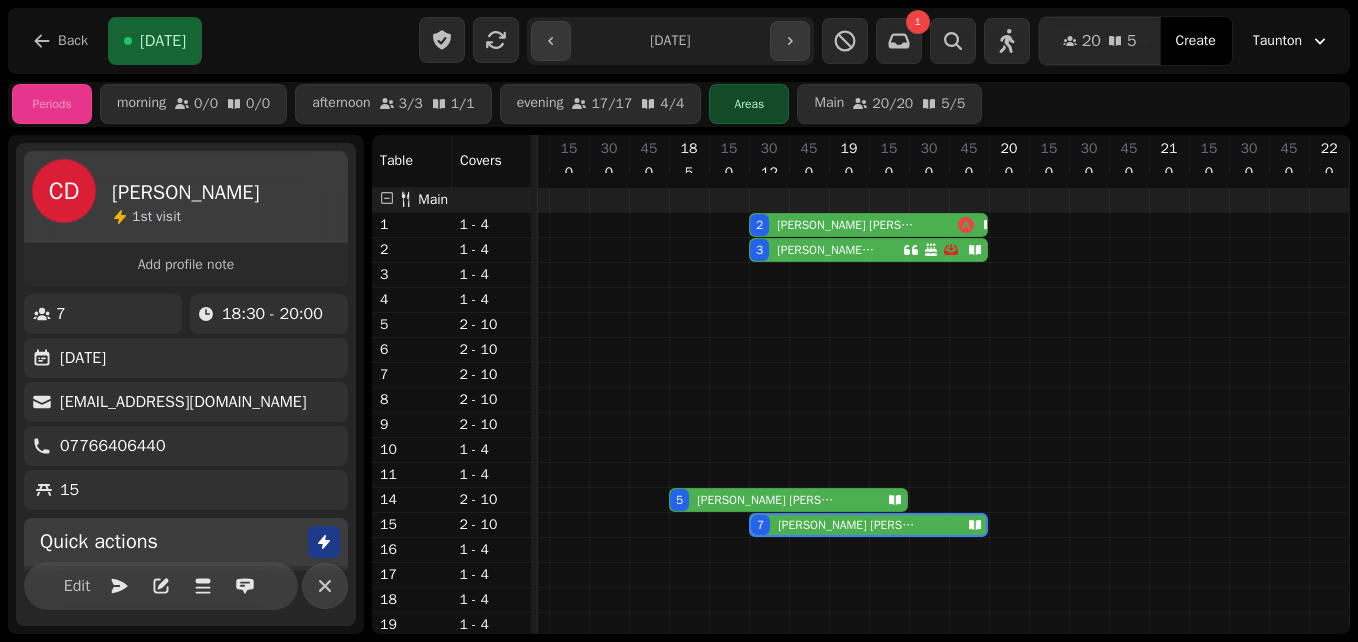 select on "**********" 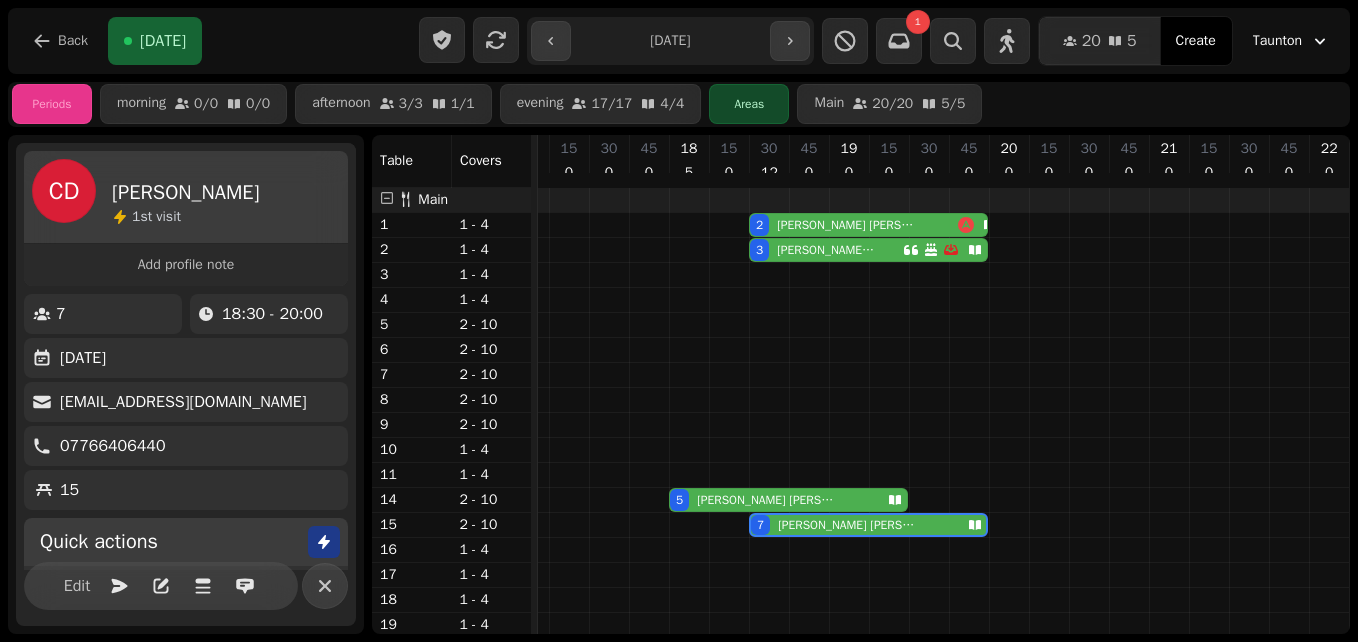 select on "*" 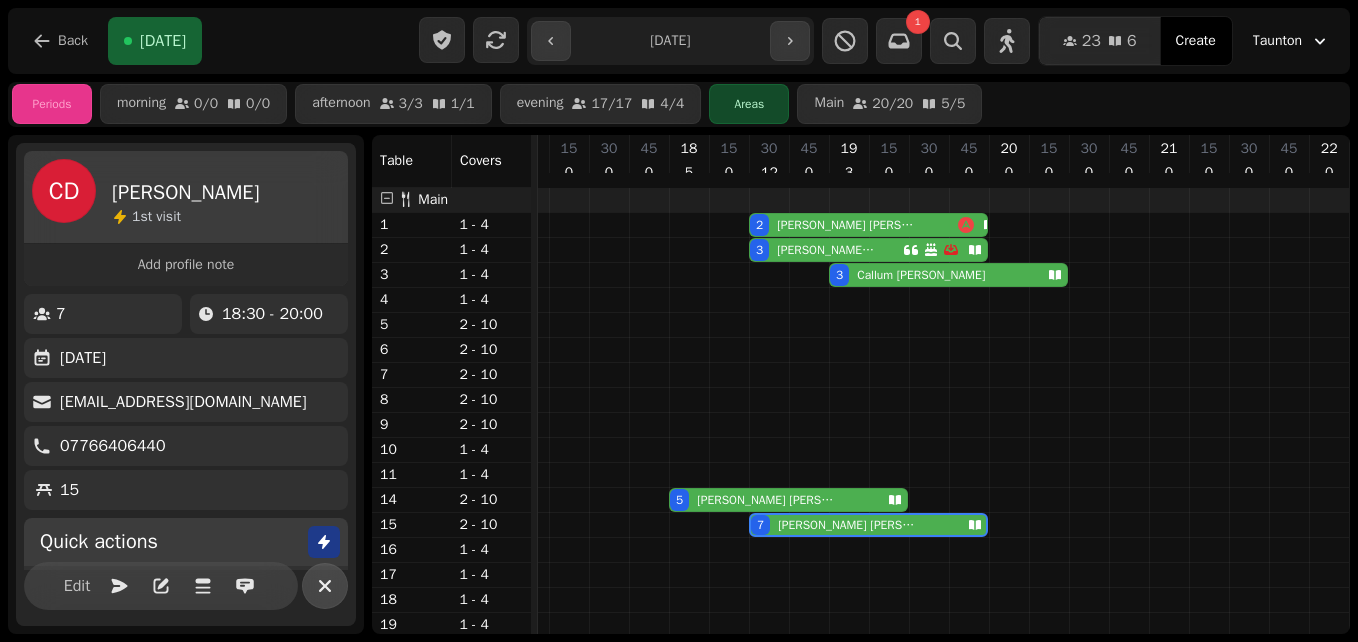 click 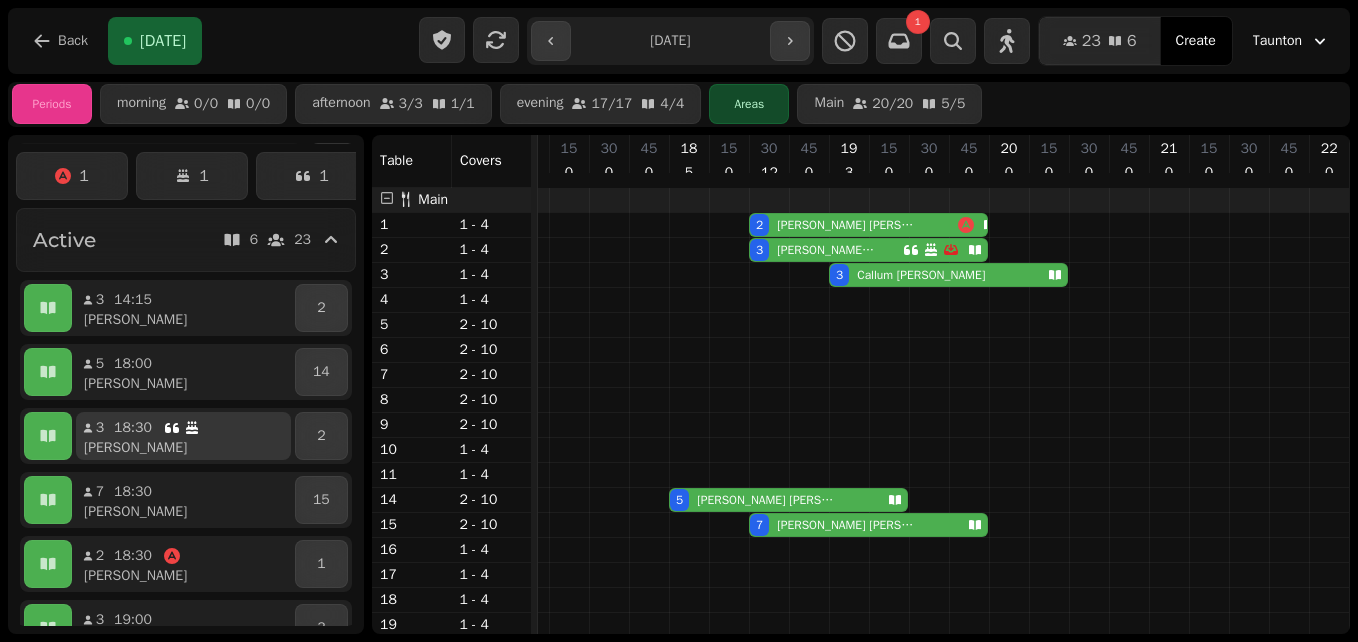 scroll, scrollTop: 0, scrollLeft: 0, axis: both 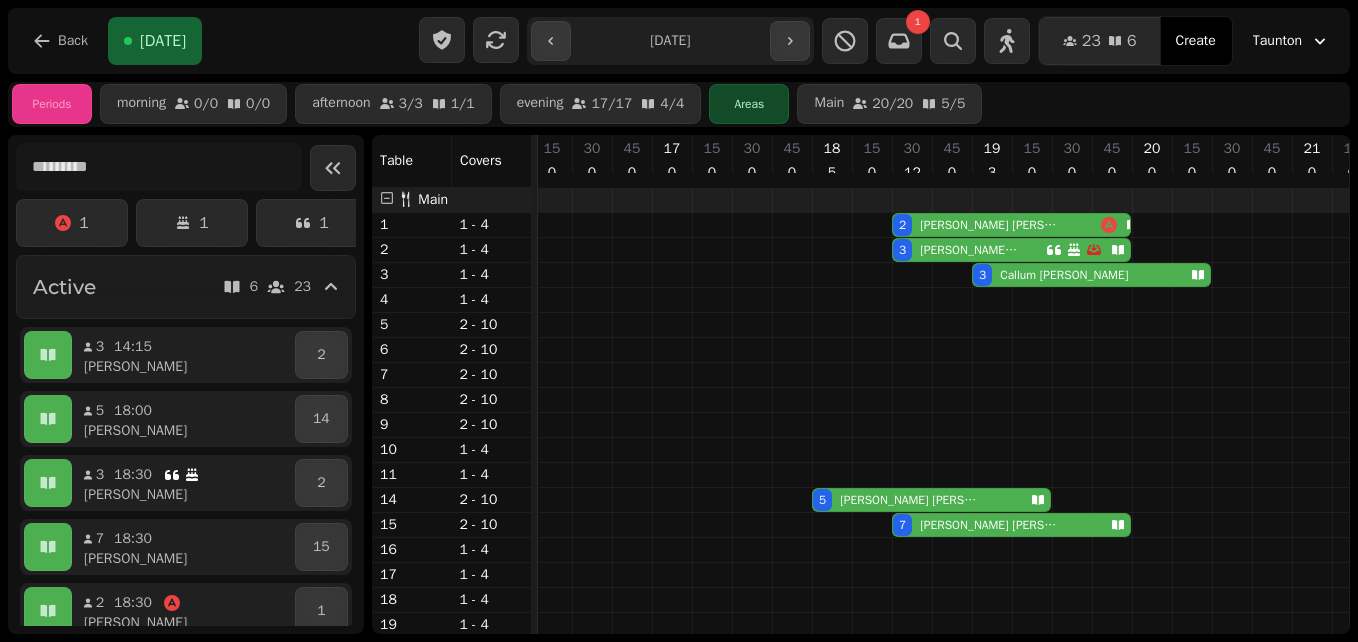 click on "Alice   Knight" at bounding box center (969, 250) 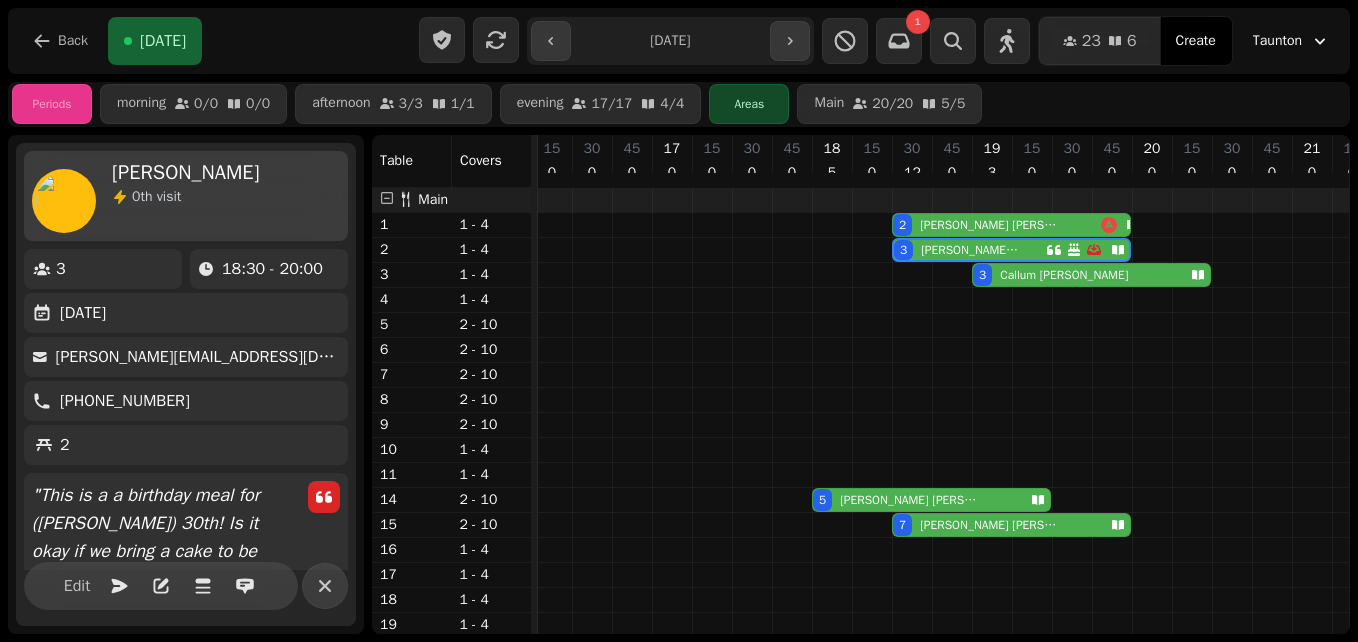 scroll, scrollTop: 0, scrollLeft: 844, axis: horizontal 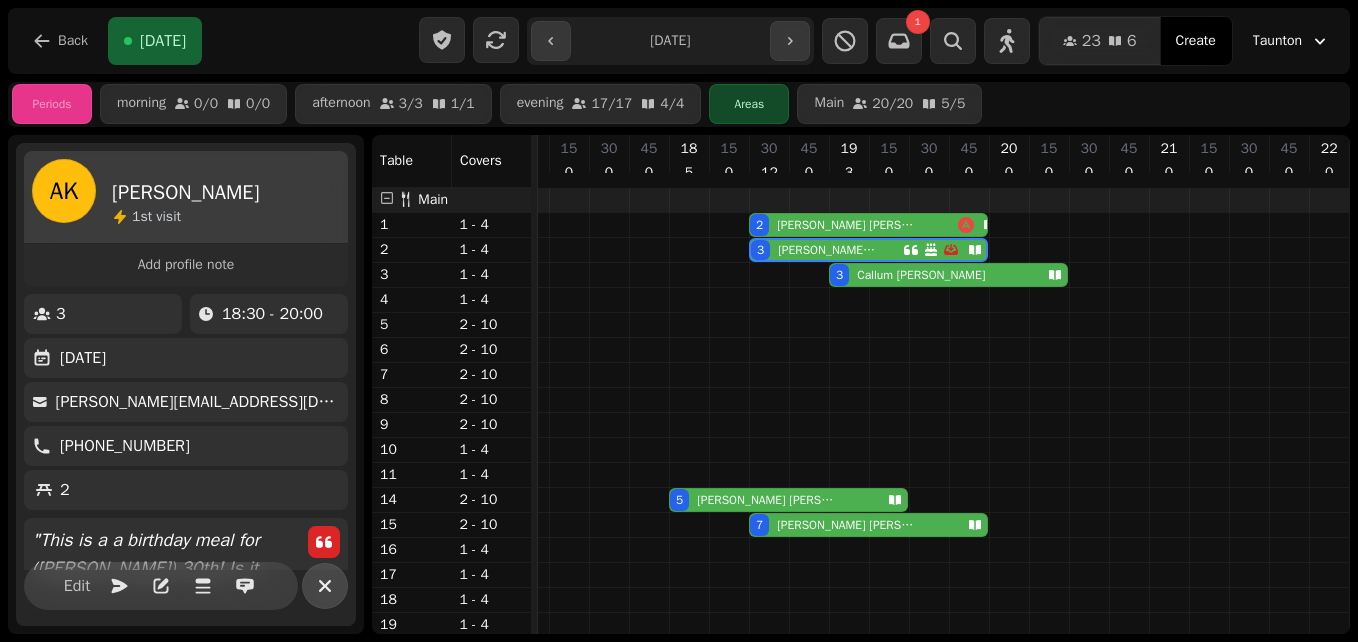 click 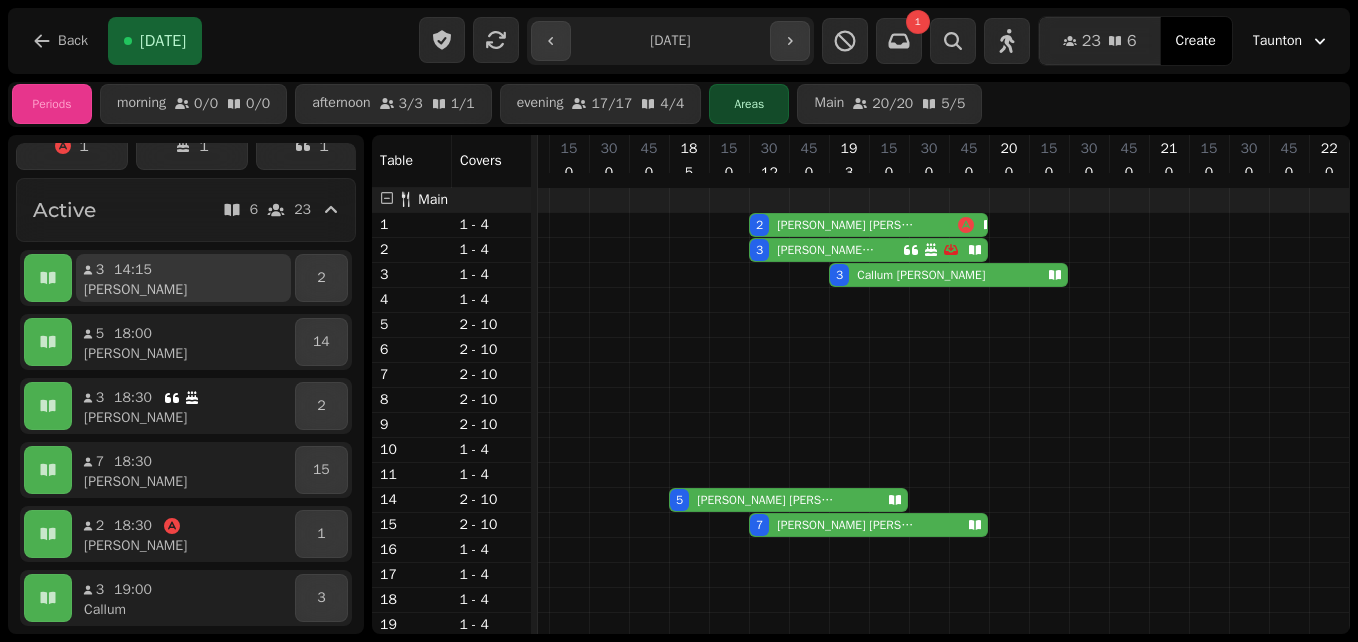 scroll, scrollTop: 0, scrollLeft: 0, axis: both 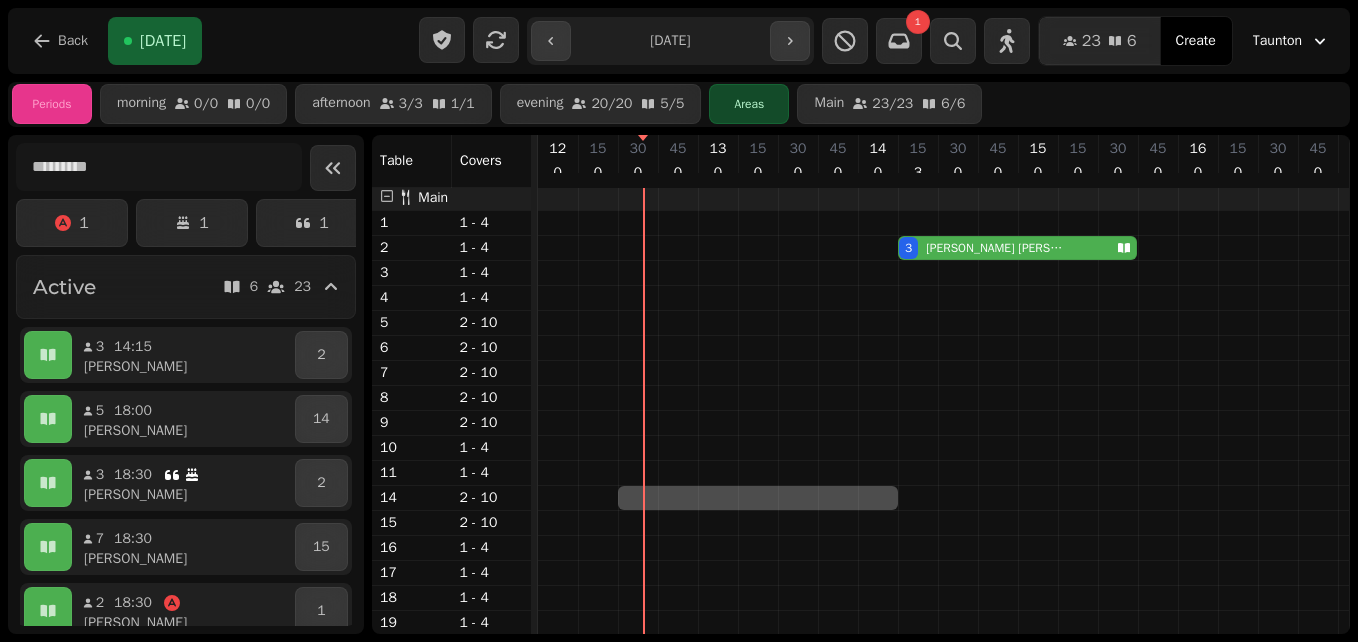 drag, startPoint x: 657, startPoint y: 512, endPoint x: 865, endPoint y: 506, distance: 208.08652 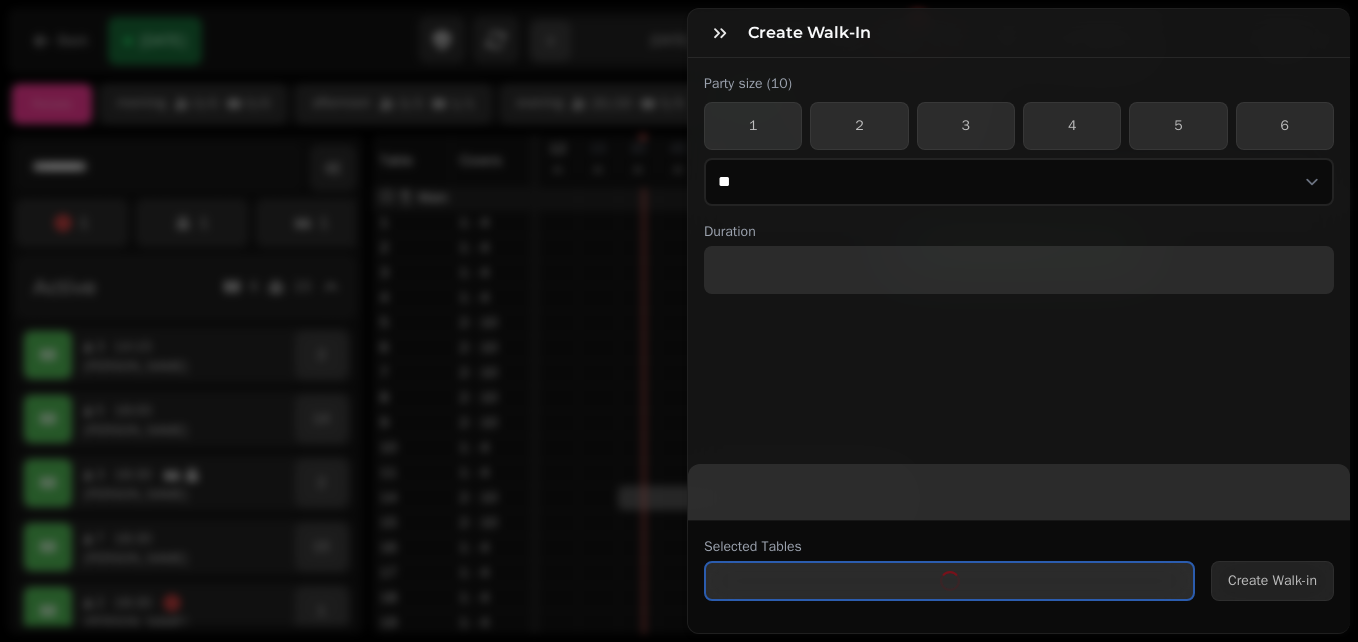 select on "****" 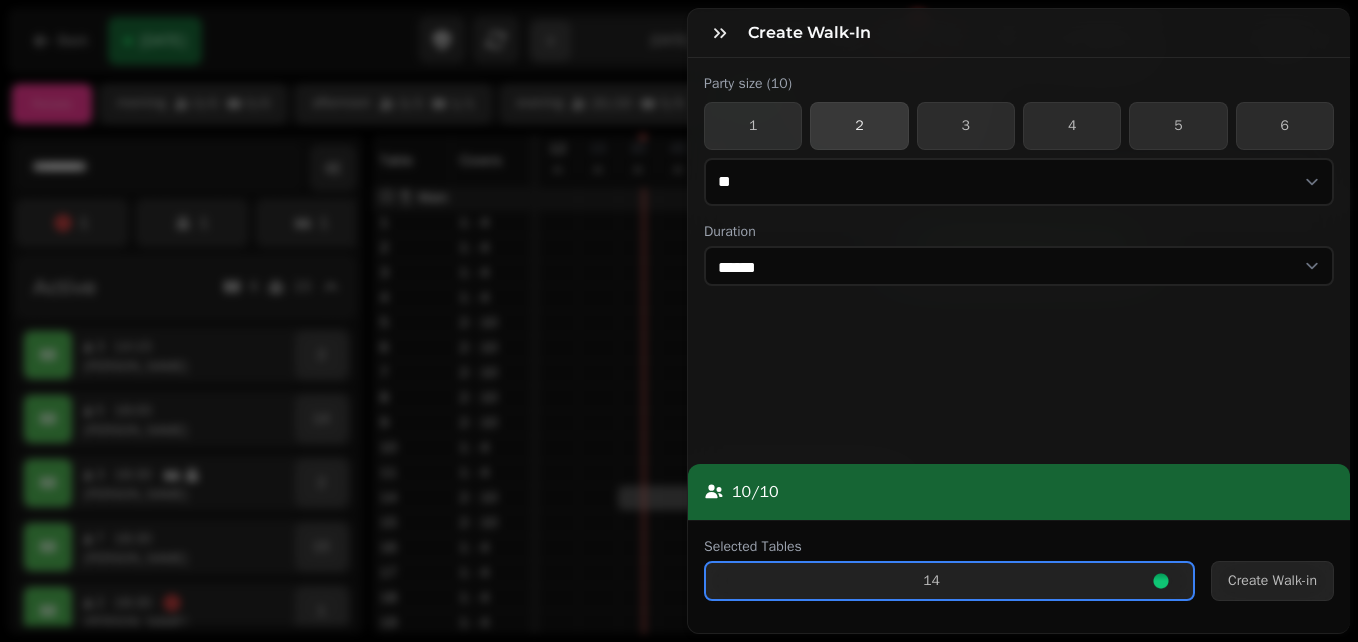 click on "2" at bounding box center (859, 126) 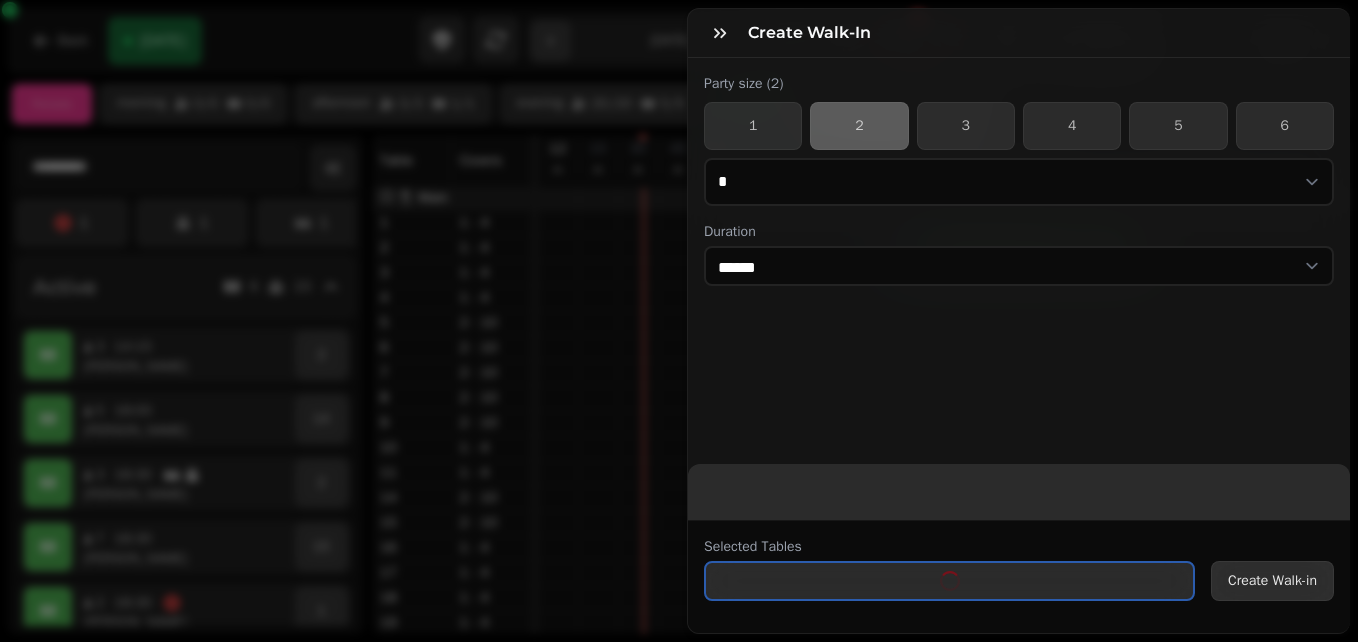 click on "Create Walk-in" at bounding box center [1272, 581] 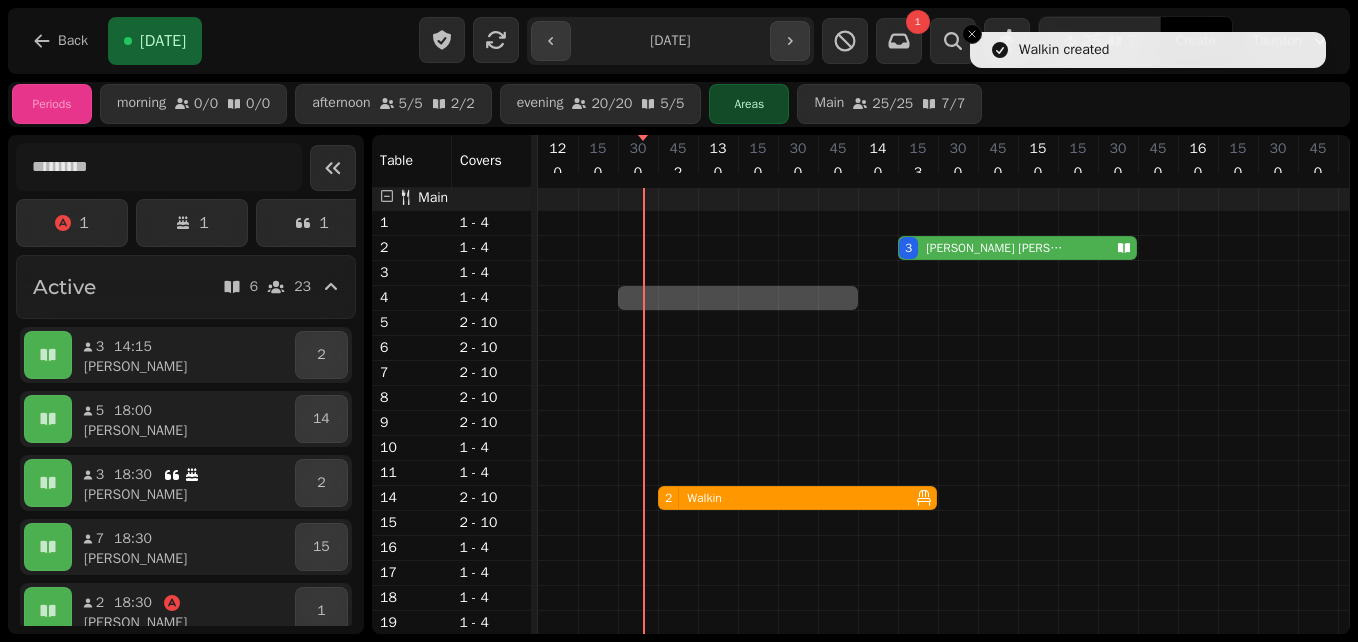 drag, startPoint x: 653, startPoint y: 301, endPoint x: 856, endPoint y: 315, distance: 203.4822 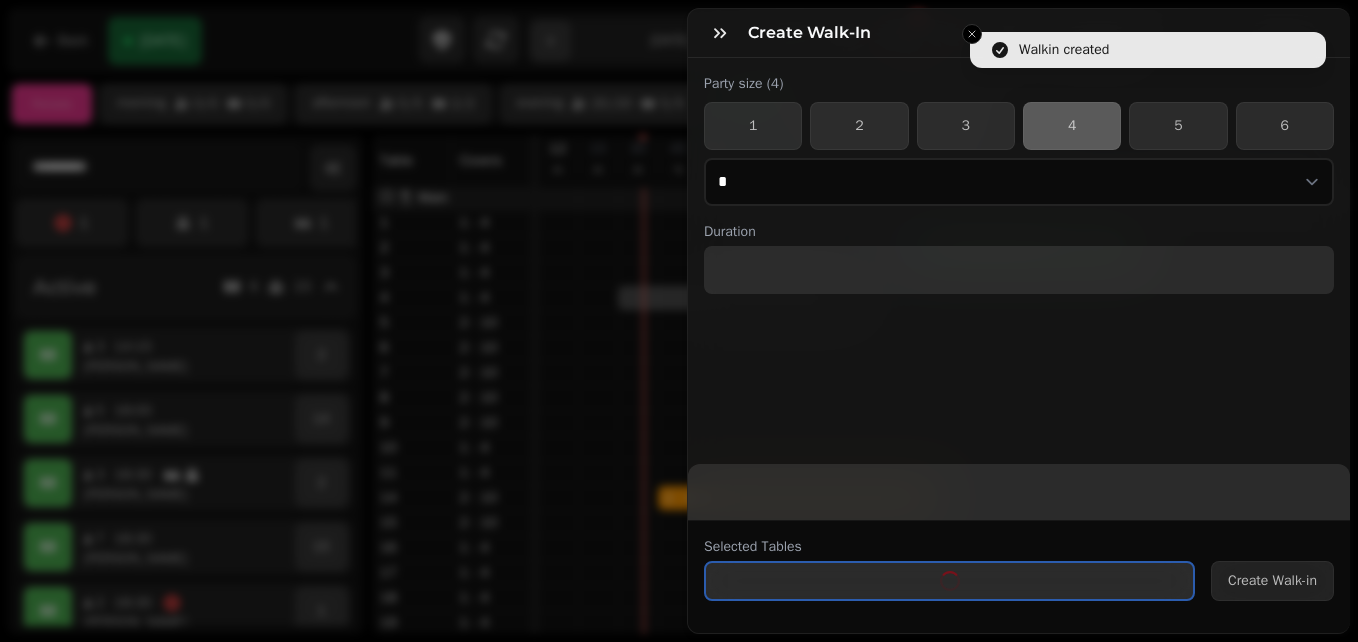 select on "****" 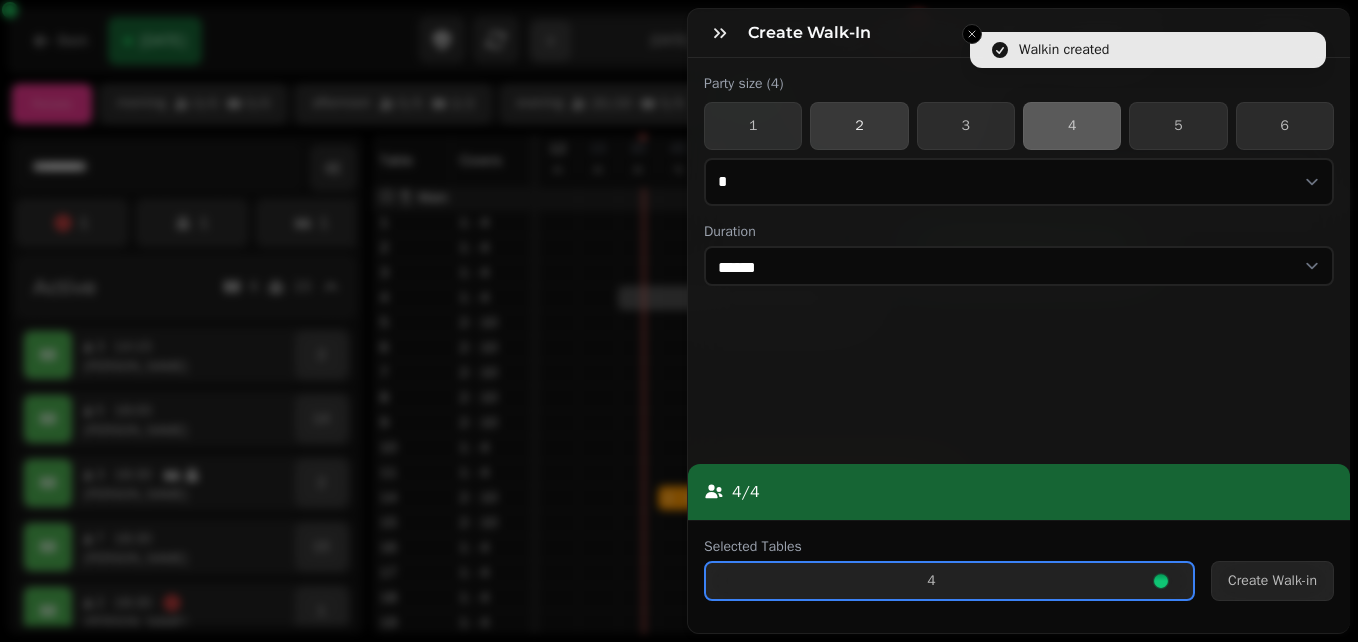 click on "2" at bounding box center (859, 126) 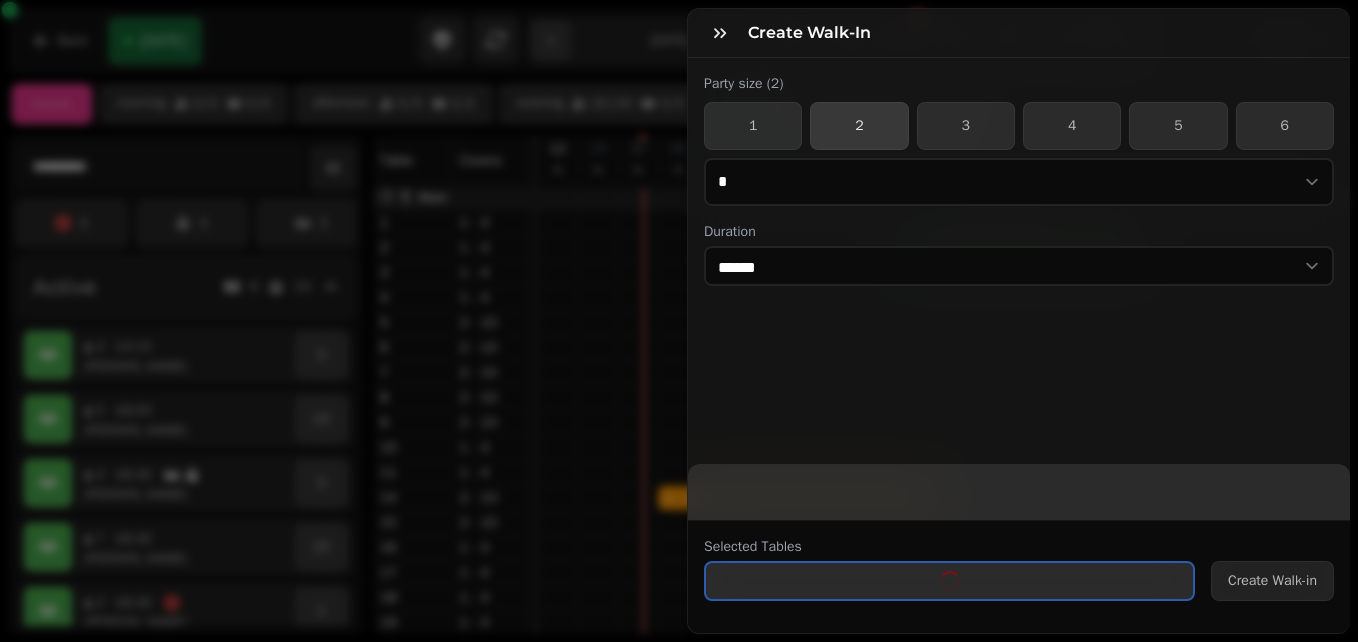 select on "*" 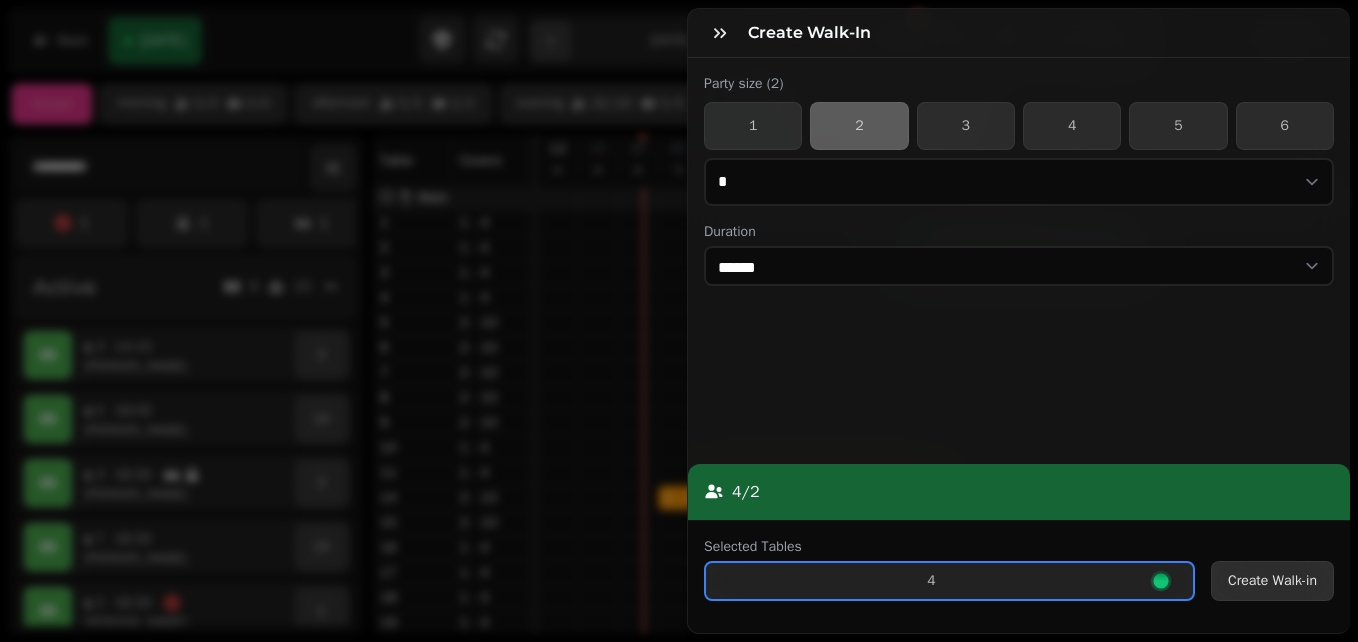 click on "Create Walk-in" at bounding box center [1272, 581] 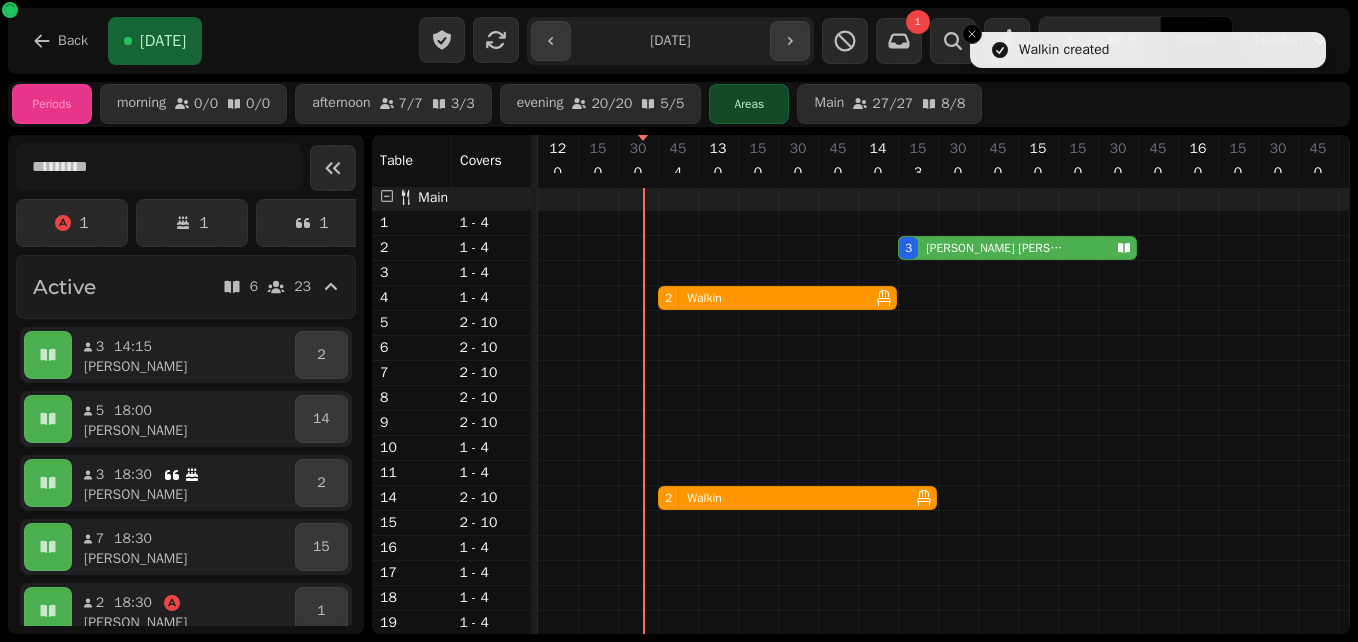 click on "2 Walkin" at bounding box center (783, 498) 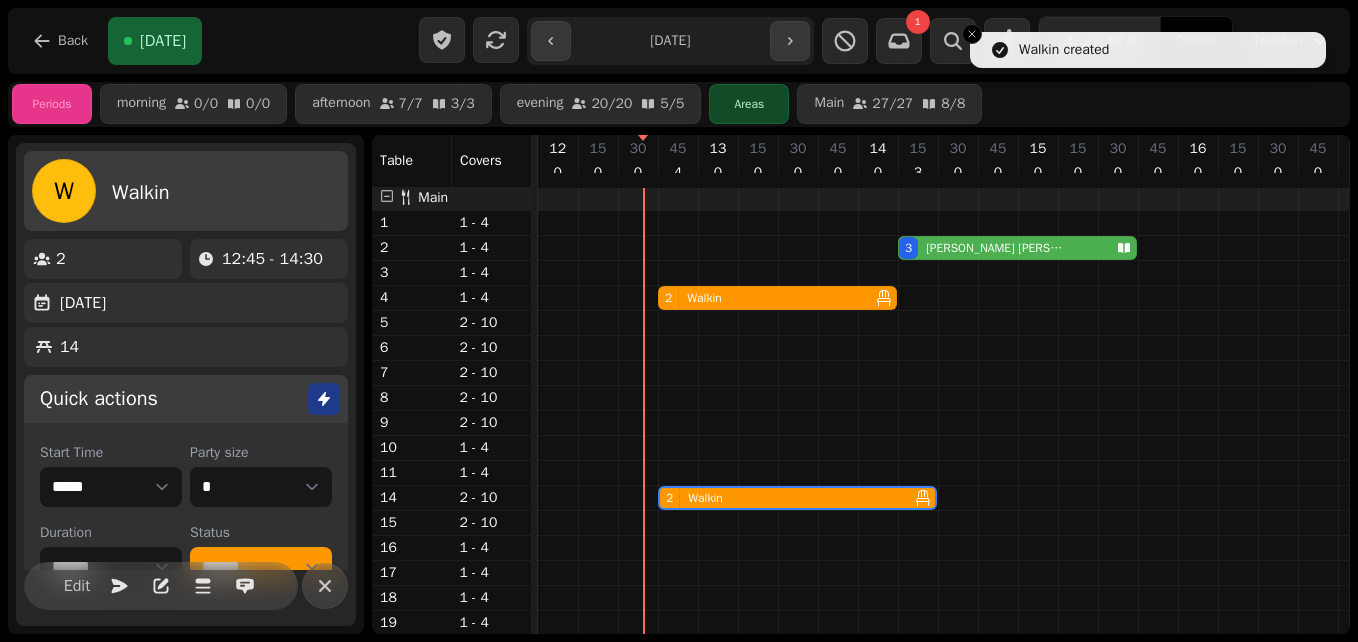 scroll, scrollTop: 0, scrollLeft: 107, axis: horizontal 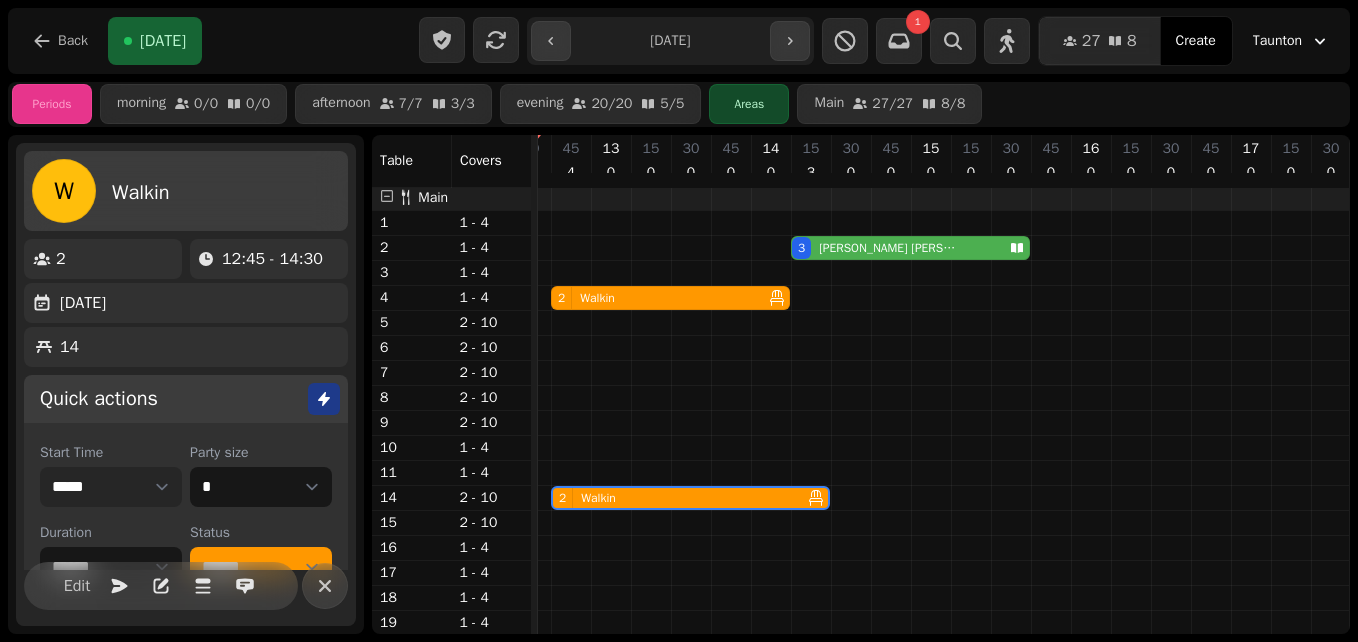 click on "***** ***** ***** ***** ***** ***** ***** ***** ***** ***** ***** ***** ***** ***** ***** ***** ***** ***** ***** ***** ***** ***** ***** ***** ***** ***** ***** ***** ***** ***** ***** ***** ***** ***** ***** ***** ***** ***** ***** ***** ***** ***** ***** ***** ***** ***** ***** ***** ***** ***** ***** ***** ***** ***** ***** ***** ***** ***** ***** ***** ***** ***** ***** ***** ***** ***** ***** ***** ***** ***** ***** ***** ***** ***** ***** ***** ***** ***** ***** ***** ***** ***** ***** ***** ***** ***** ***** ***** ***** ***** ***** ***** ***** ***** ***** *****" at bounding box center (111, 487) 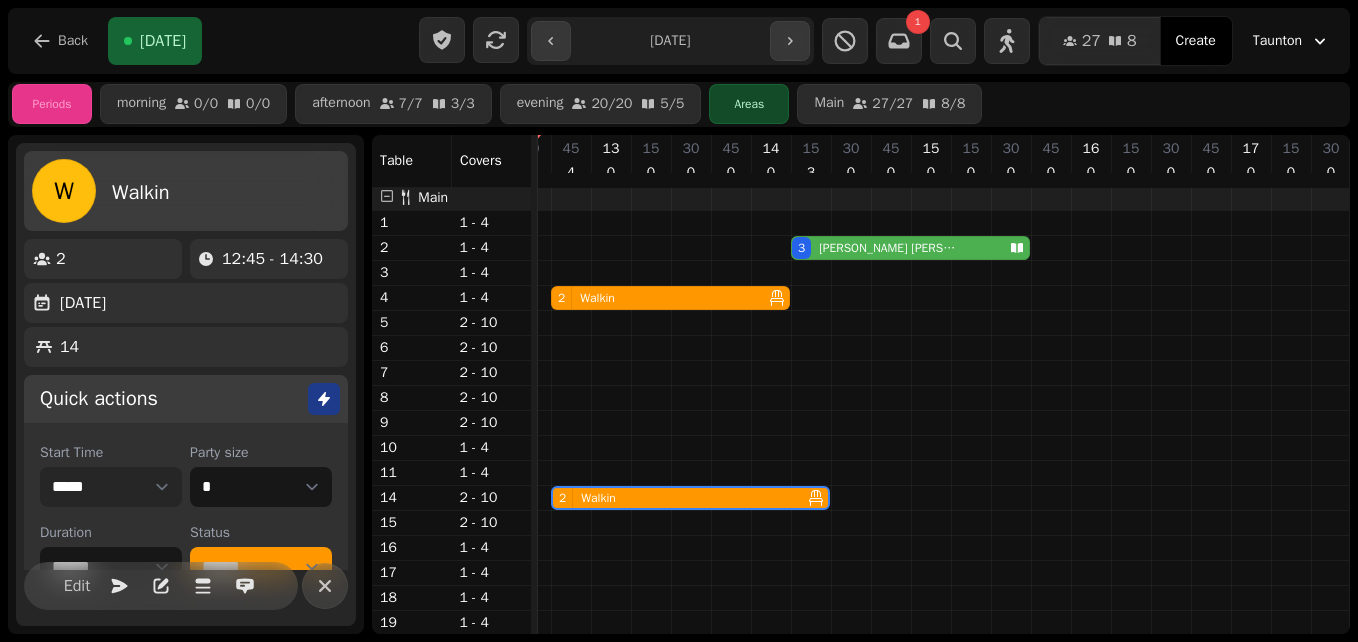 select on "**********" 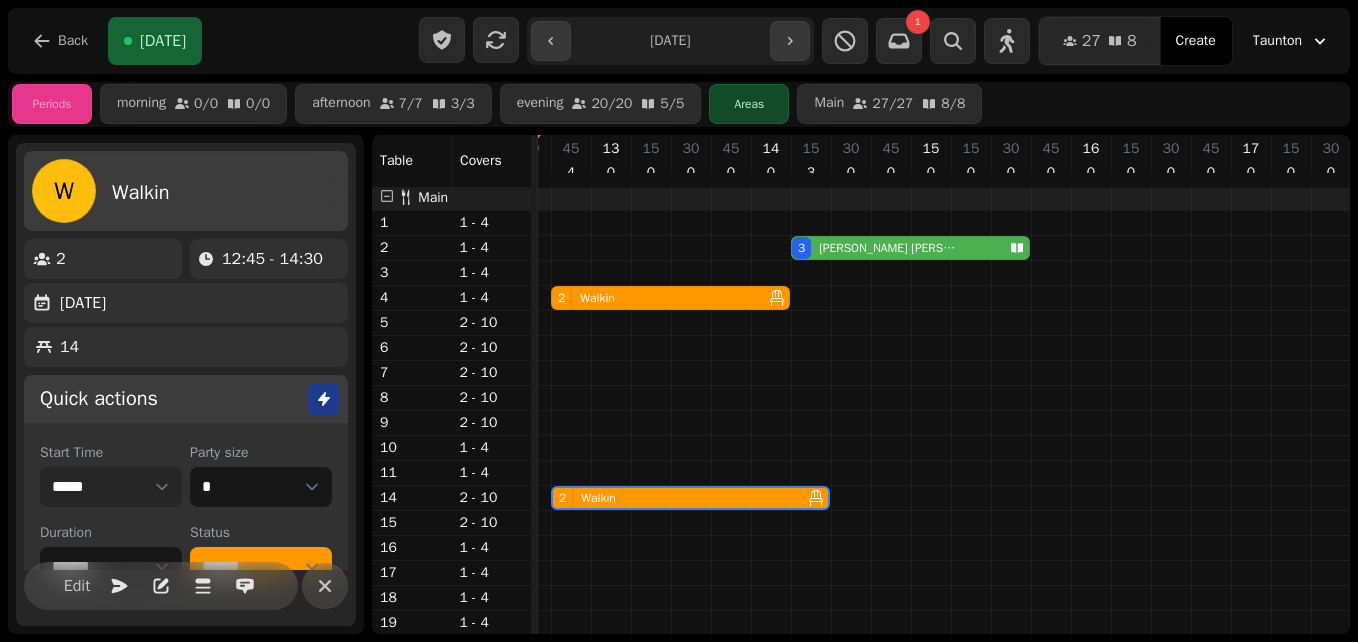 click on "***** ***** ***** ***** ***** ***** ***** ***** ***** ***** ***** ***** ***** ***** ***** ***** ***** ***** ***** ***** ***** ***** ***** ***** ***** ***** ***** ***** ***** ***** ***** ***** ***** ***** ***** ***** ***** ***** ***** ***** ***** ***** ***** ***** ***** ***** ***** ***** ***** ***** ***** ***** ***** ***** ***** ***** ***** ***** ***** ***** ***** ***** ***** ***** ***** ***** ***** ***** ***** ***** ***** ***** ***** ***** ***** ***** ***** ***** ***** ***** ***** ***** ***** ***** ***** ***** ***** ***** ***** ***** ***** ***** ***** ***** ***** *****" at bounding box center (111, 487) 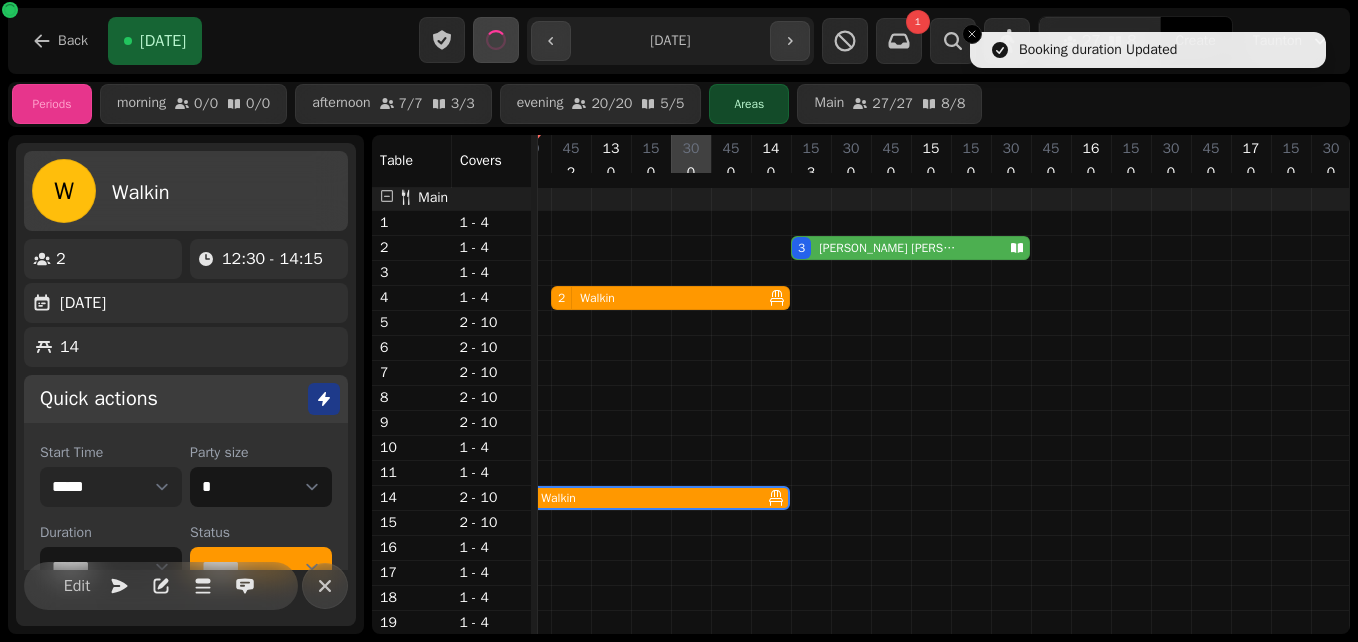 scroll, scrollTop: 2, scrollLeft: 30, axis: both 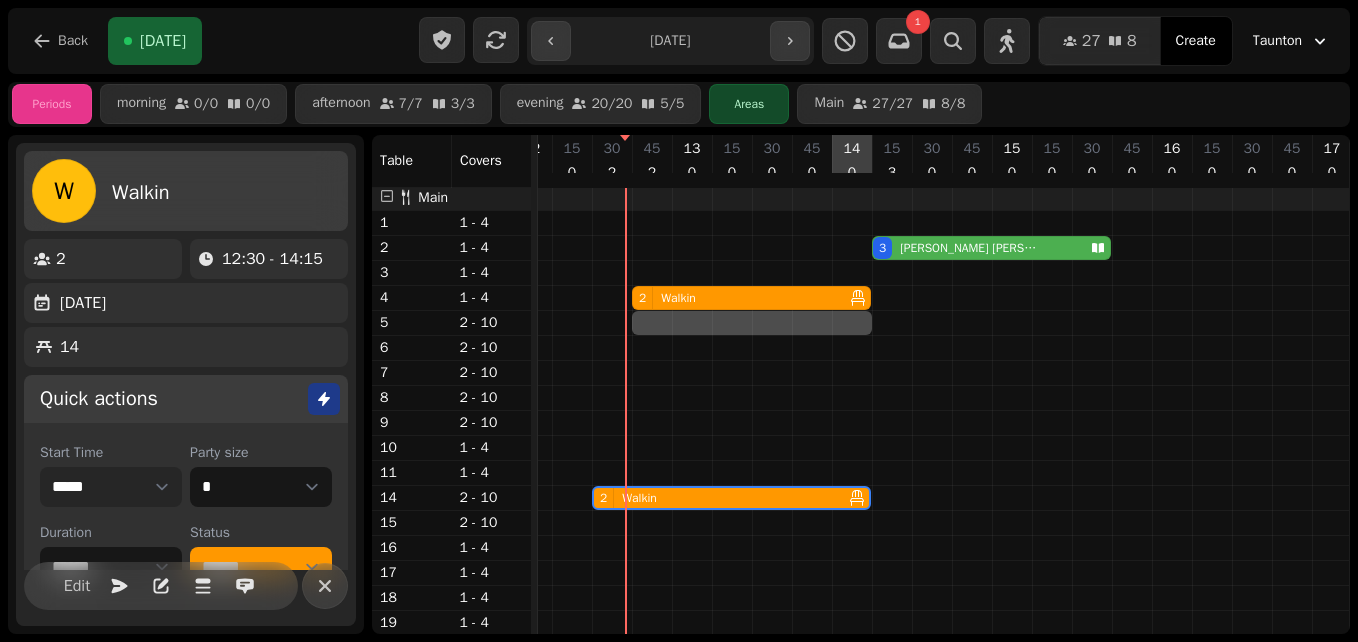 drag, startPoint x: 633, startPoint y: 325, endPoint x: 862, endPoint y: 350, distance: 230.36058 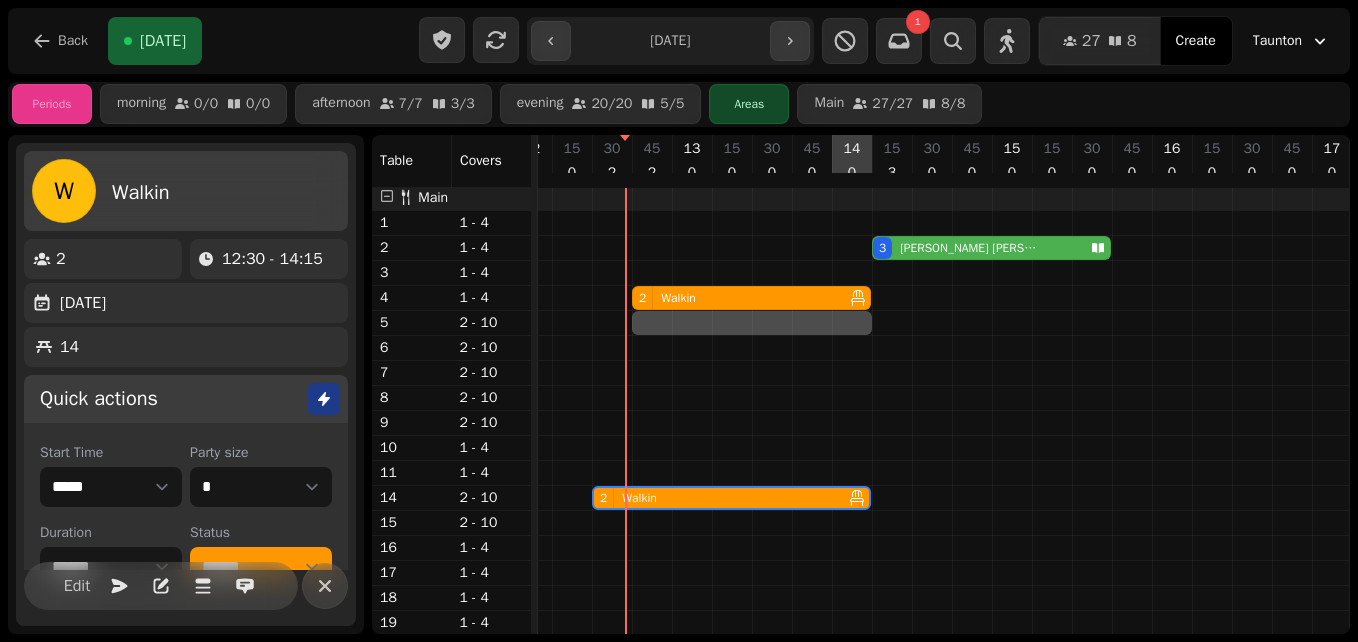 click at bounding box center [1332, 435] 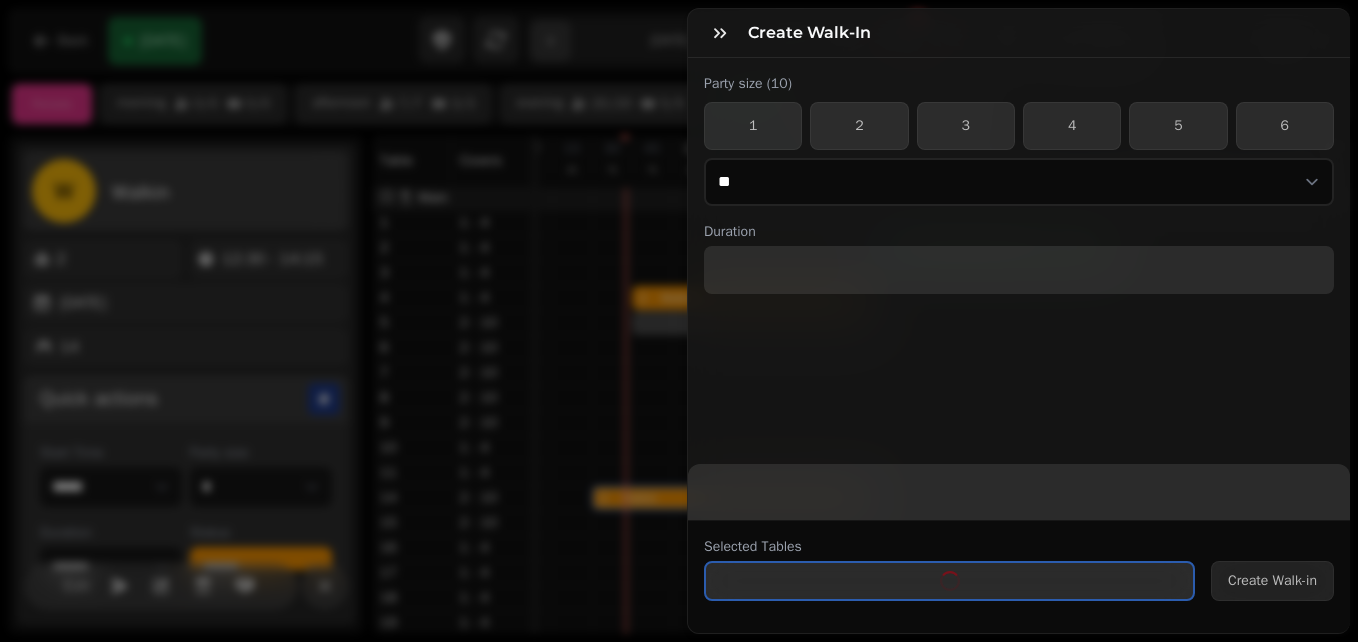 select on "****" 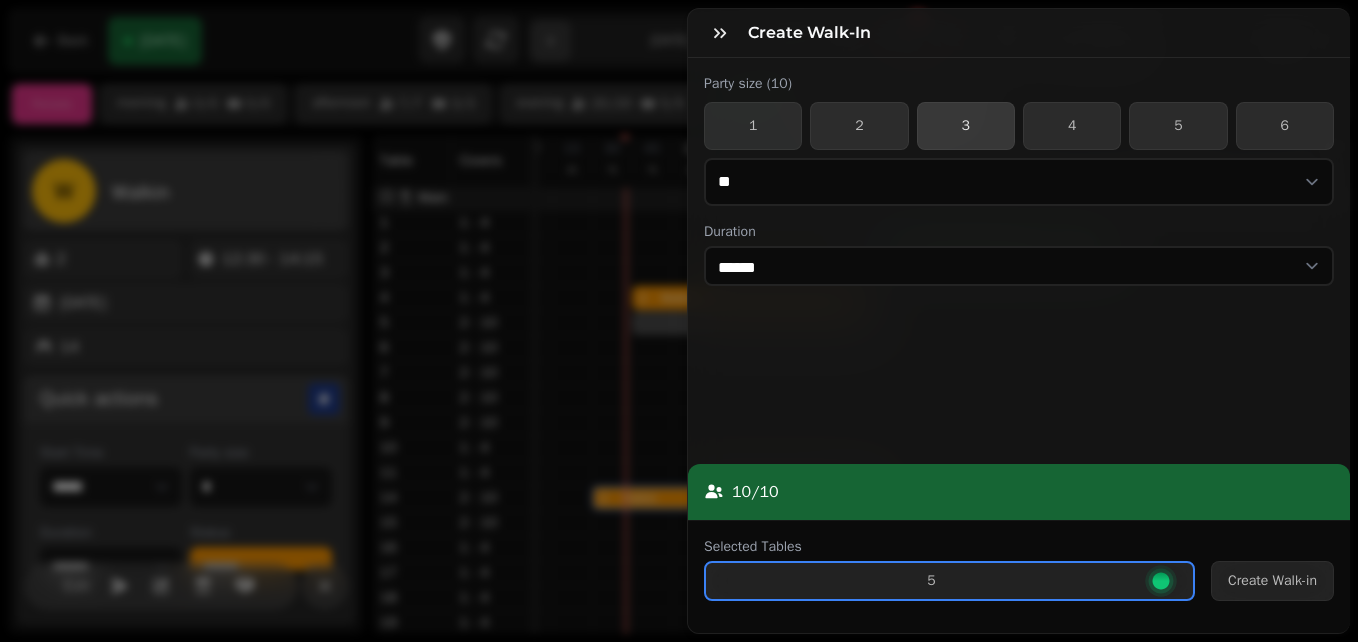 click on "3" at bounding box center (966, 126) 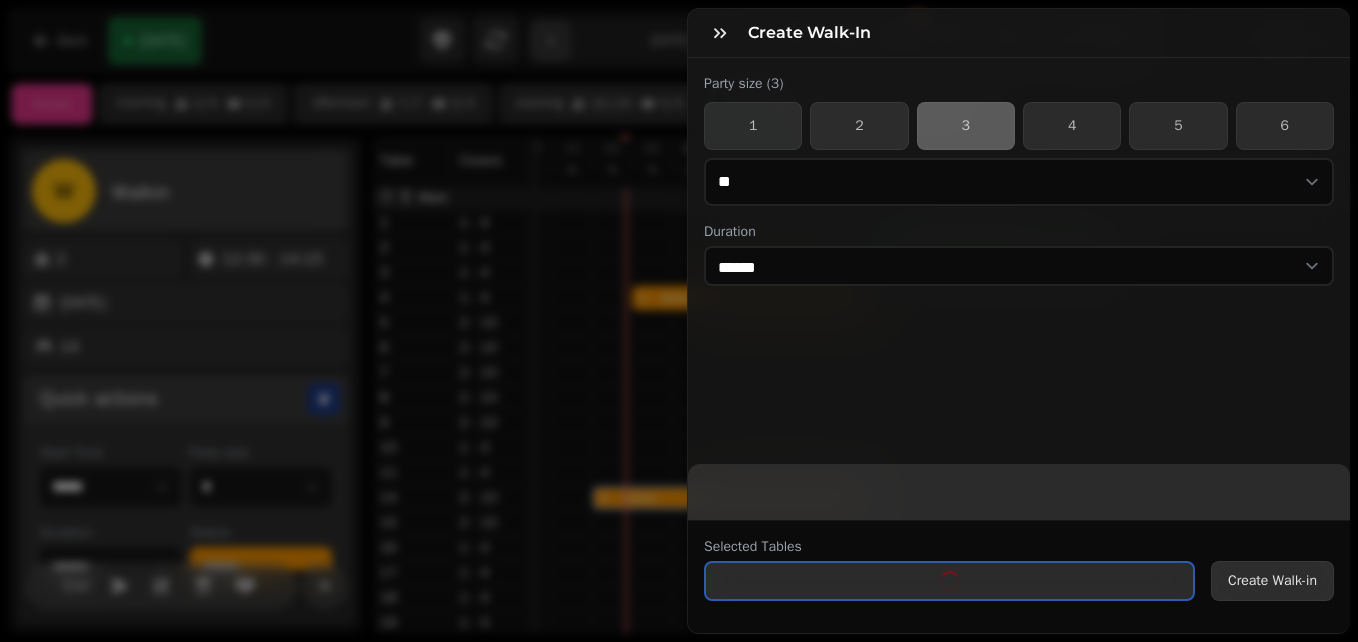 select on "*" 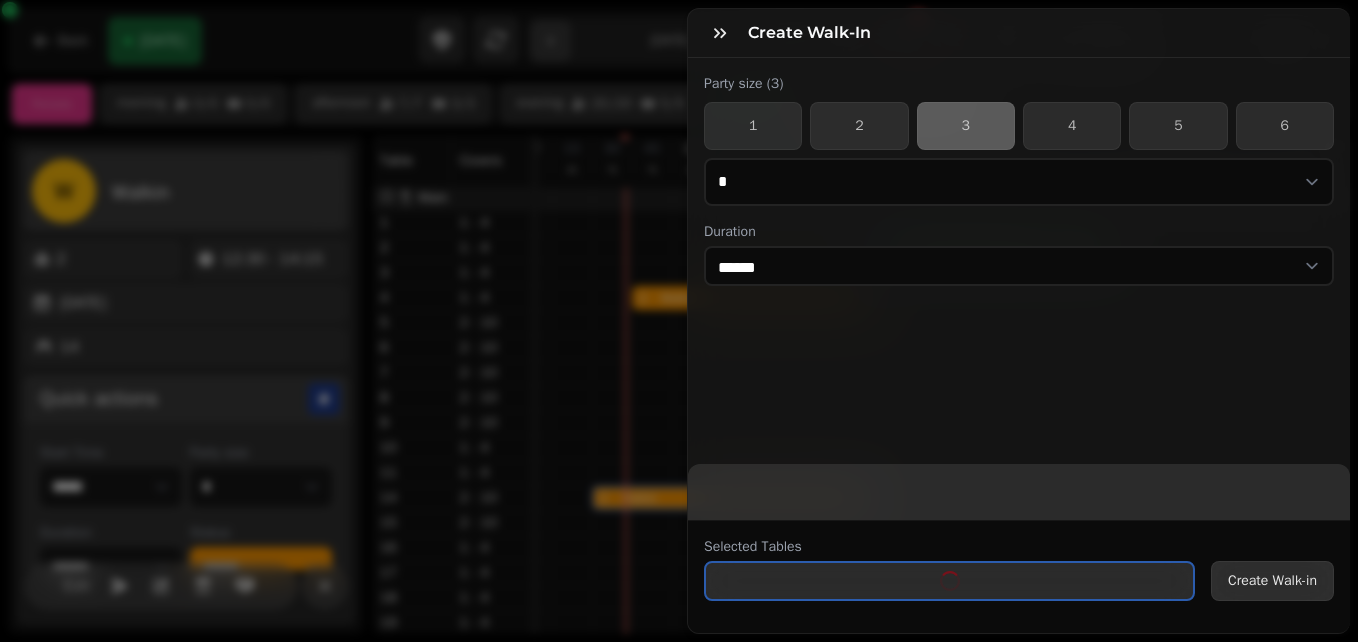 click on "Create Walk-in" at bounding box center [1272, 581] 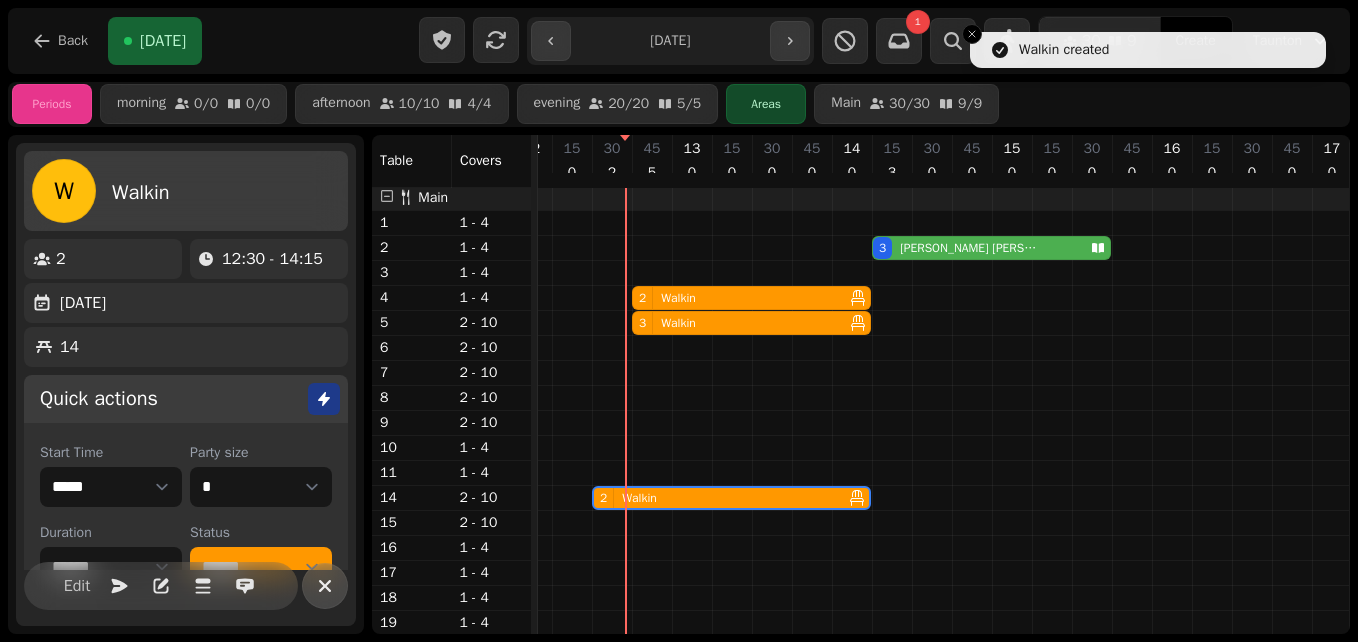 click 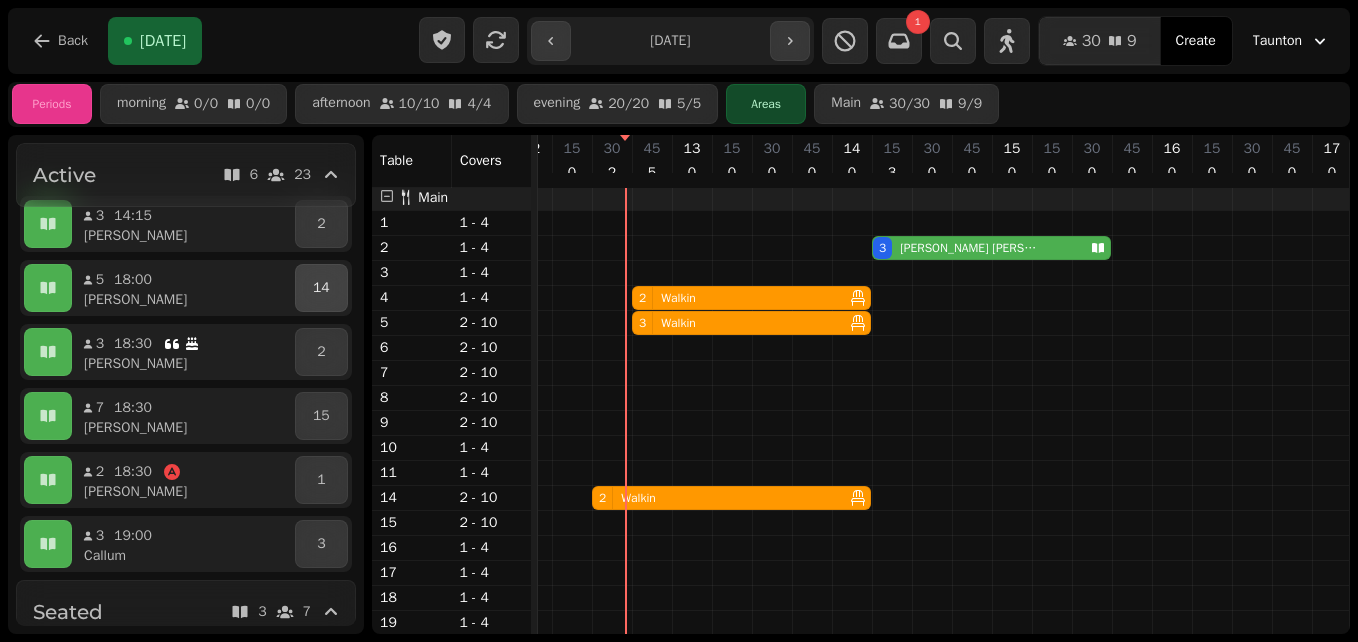 scroll, scrollTop: 132, scrollLeft: 0, axis: vertical 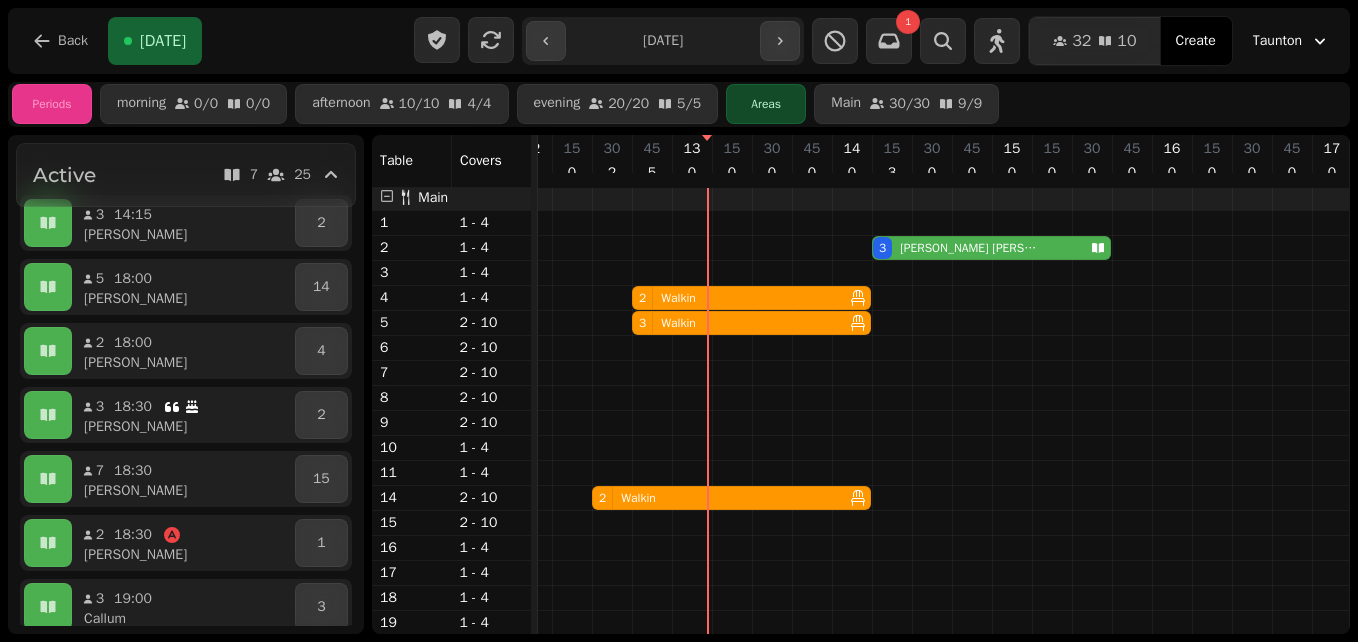 click on "Walkin" at bounding box center [638, 498] 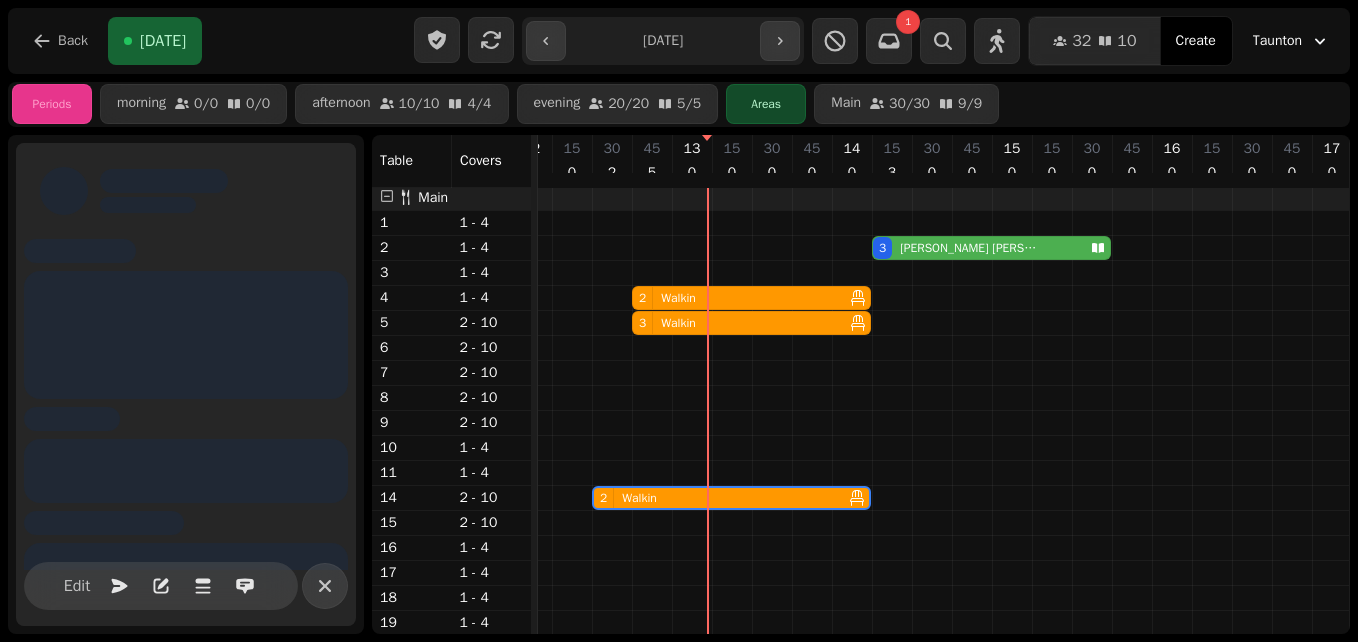 scroll, scrollTop: 0, scrollLeft: 67, axis: horizontal 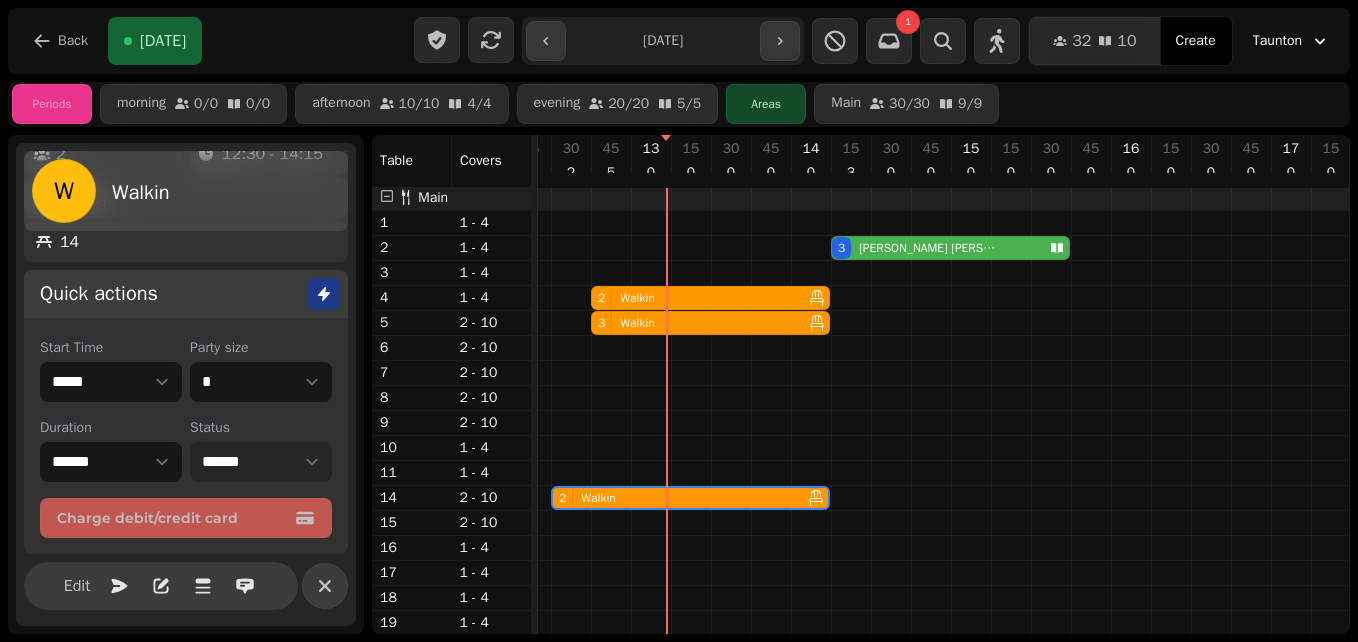 click on "**********" at bounding box center [261, 462] 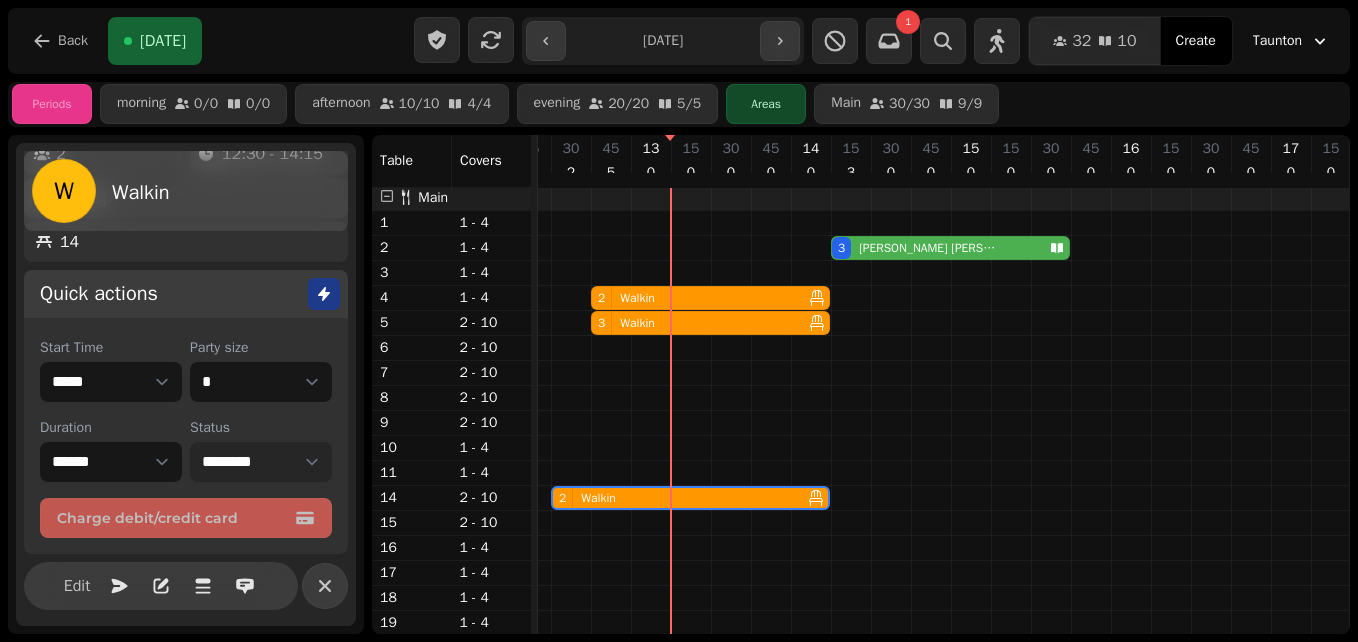 click on "**********" at bounding box center (261, 462) 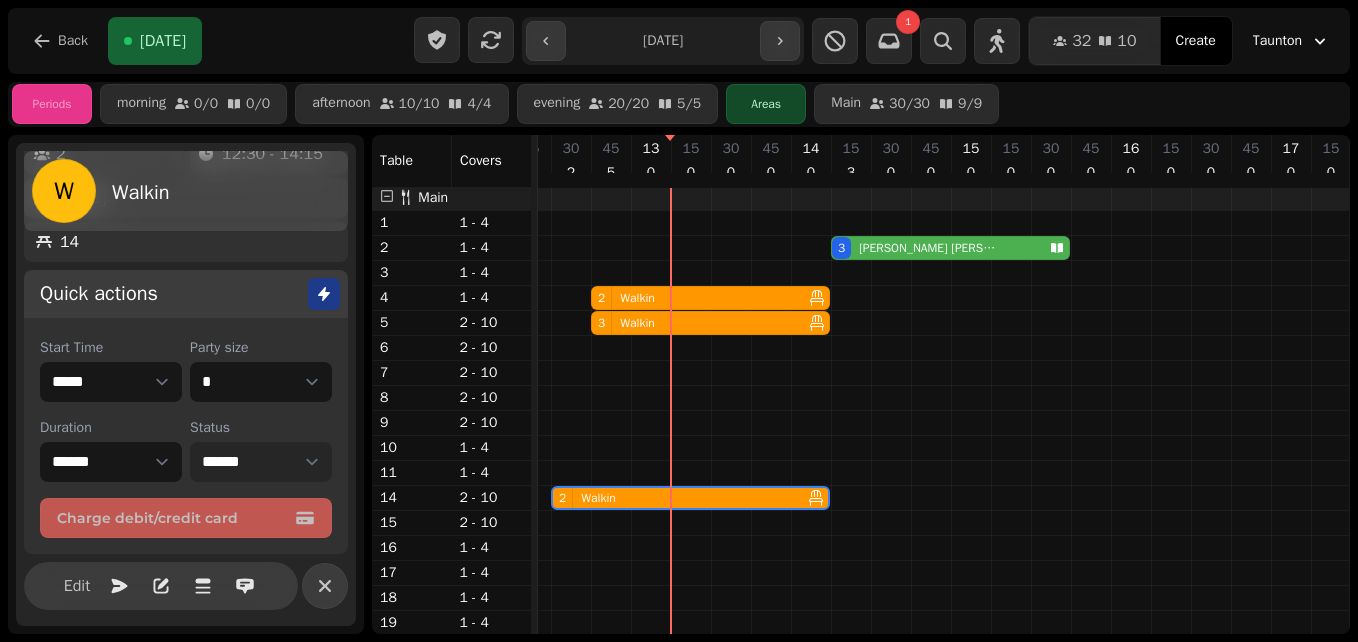 select on "********" 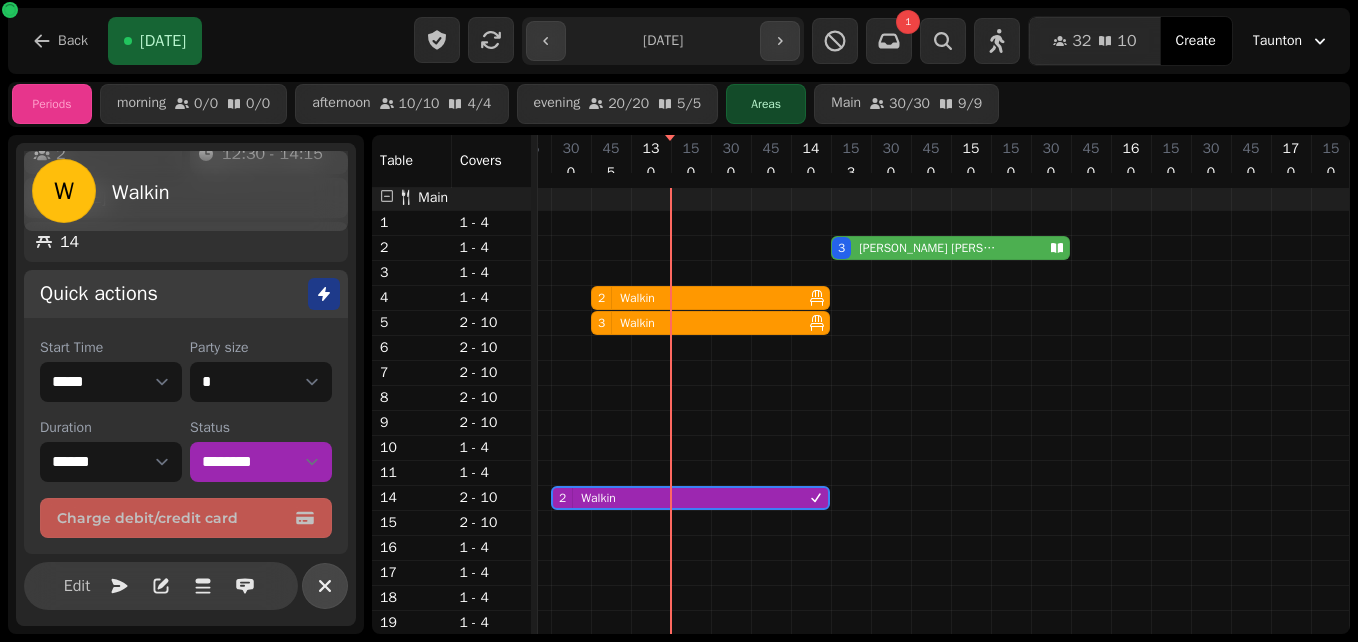 click at bounding box center [325, 586] 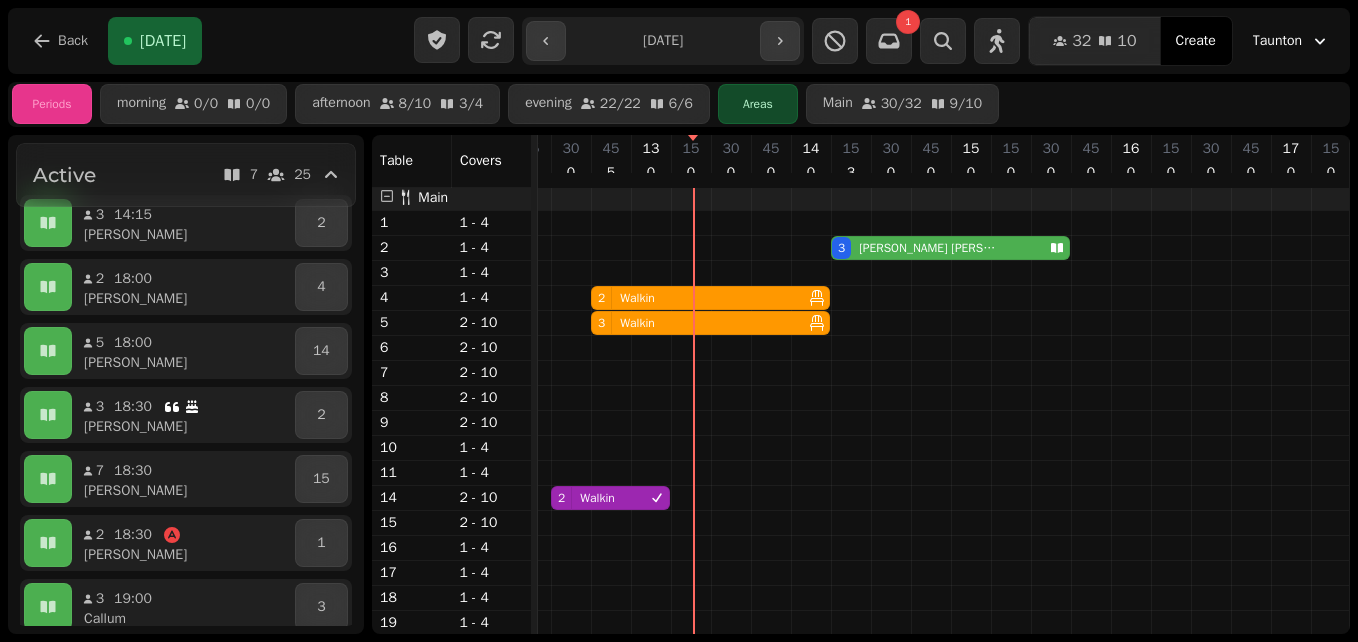 click on "2 Walkin" at bounding box center [696, 298] 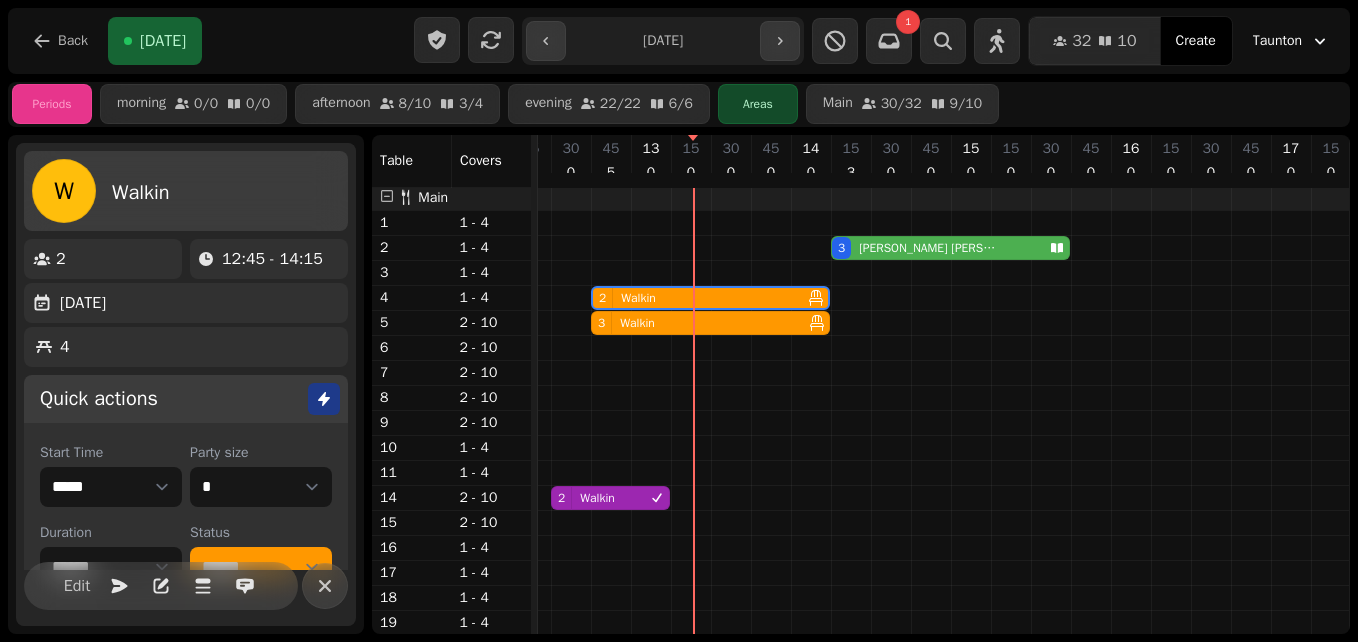 scroll, scrollTop: 0, scrollLeft: 107, axis: horizontal 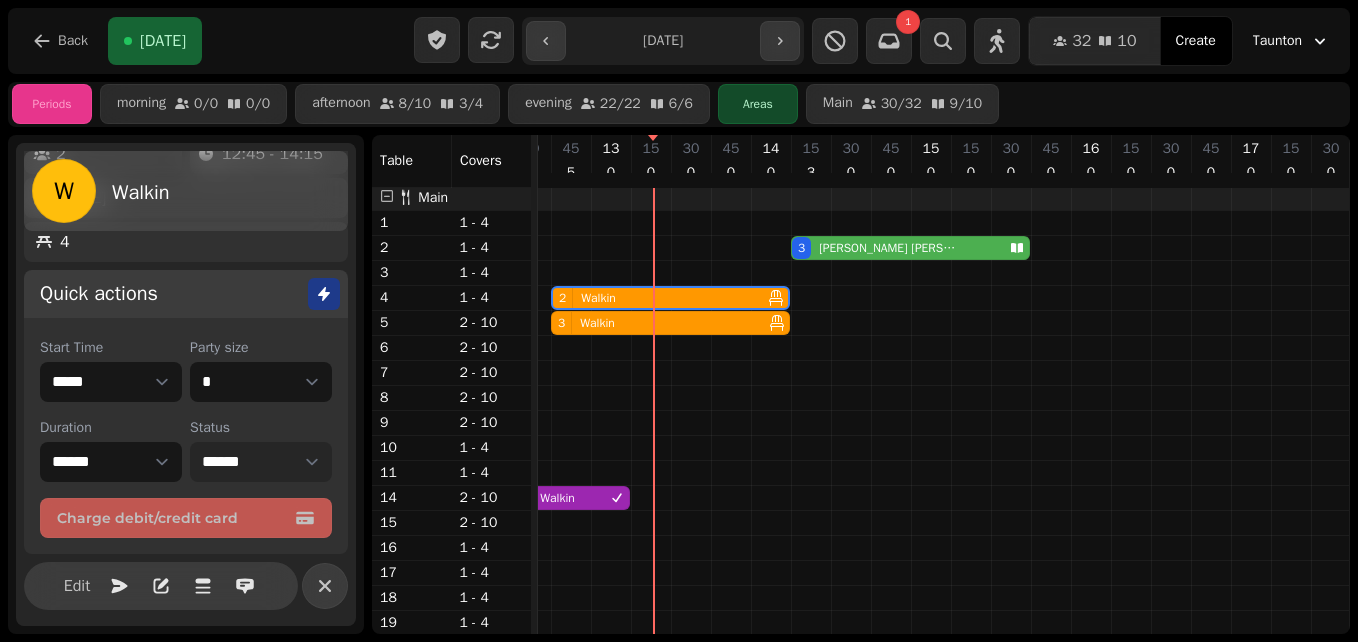 click on "**********" at bounding box center [261, 462] 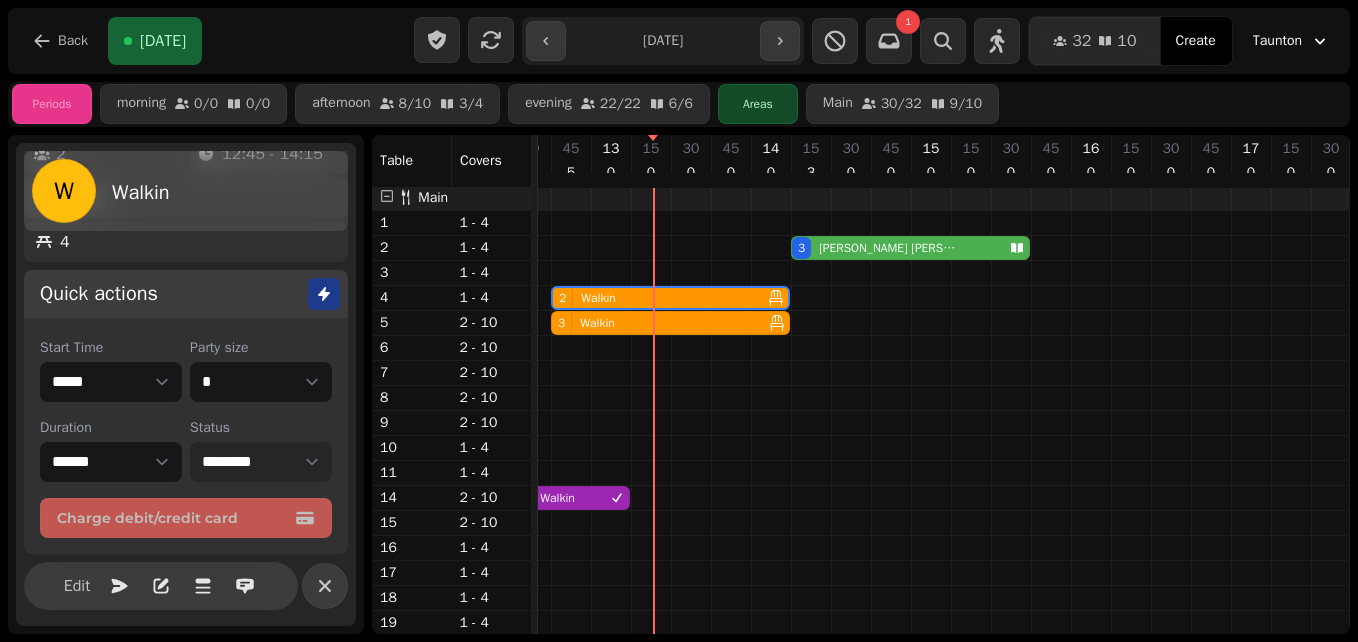 click on "**********" at bounding box center [261, 462] 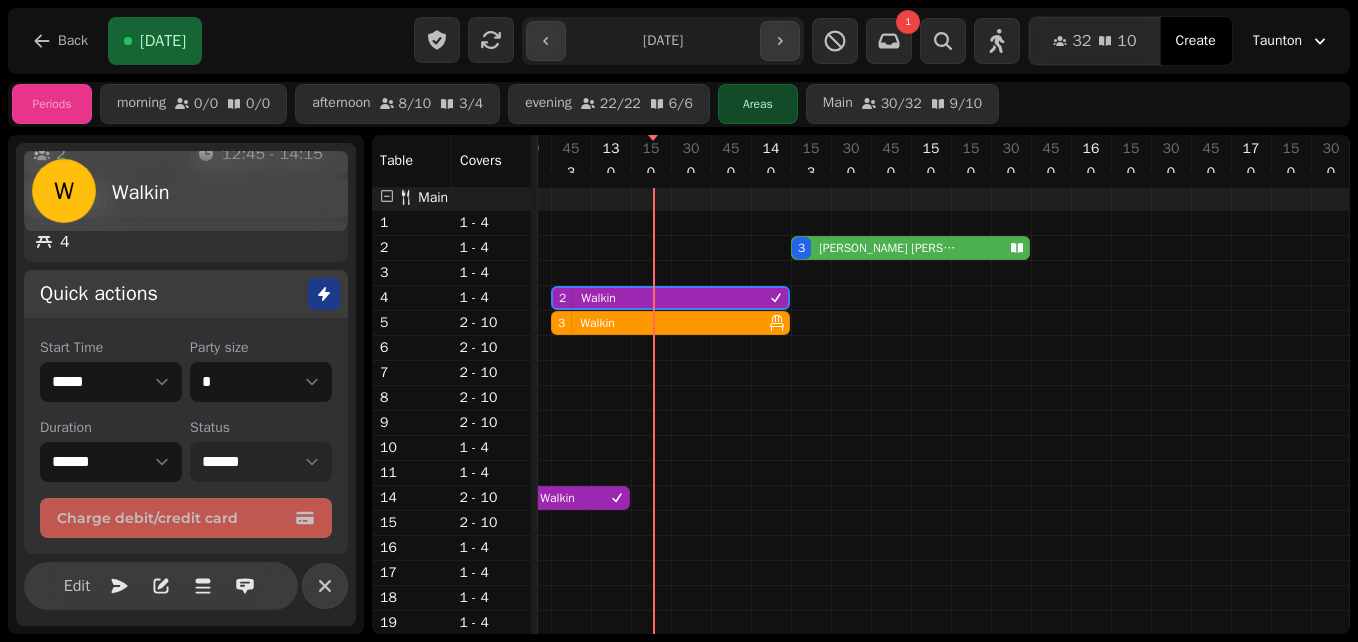 select on "********" 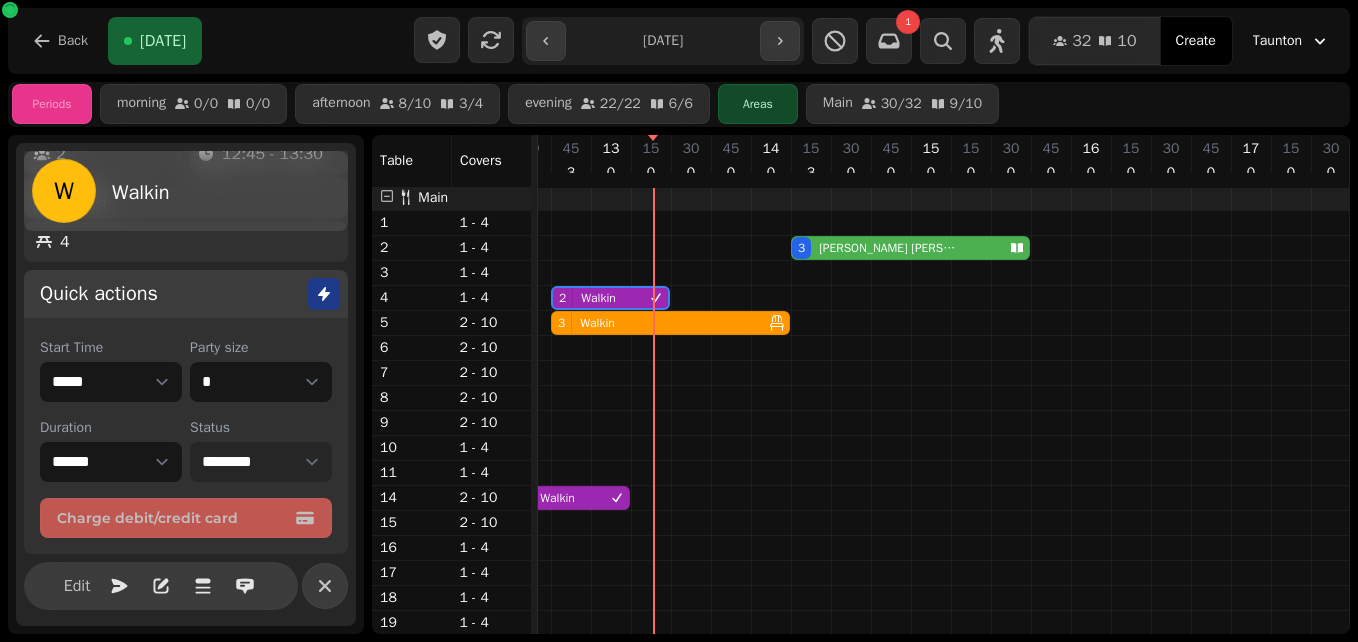 select on "****" 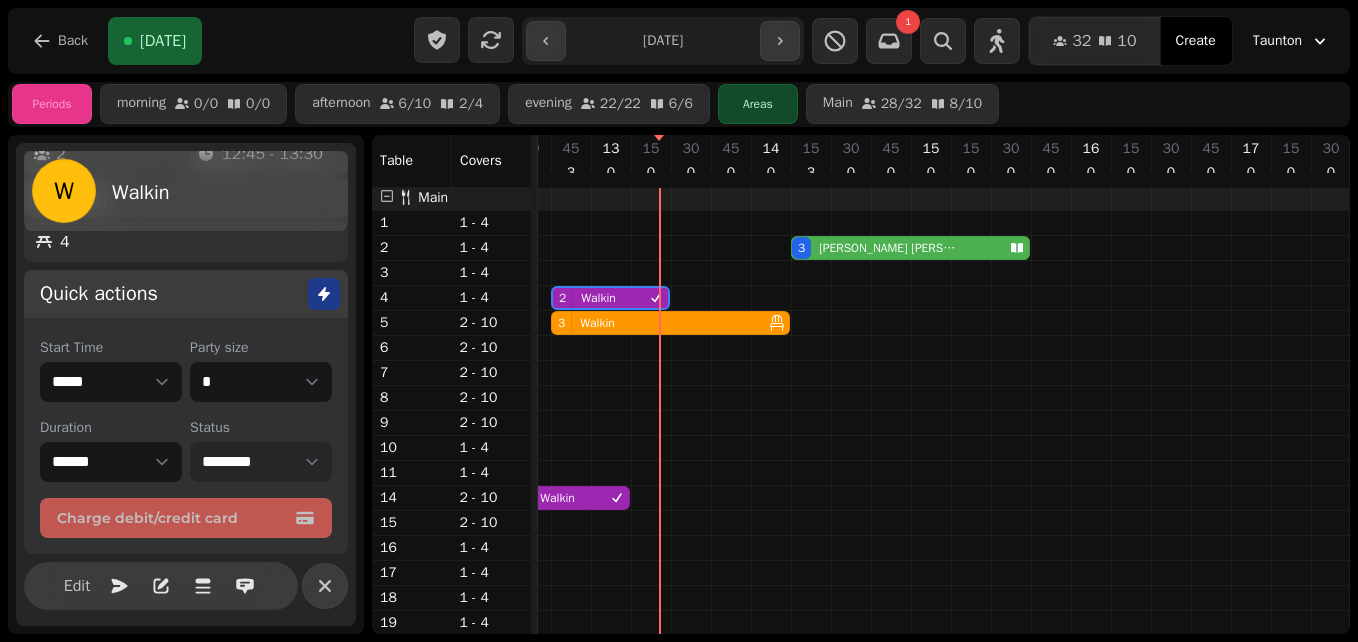 click on "3 Walkin" at bounding box center (656, 323) 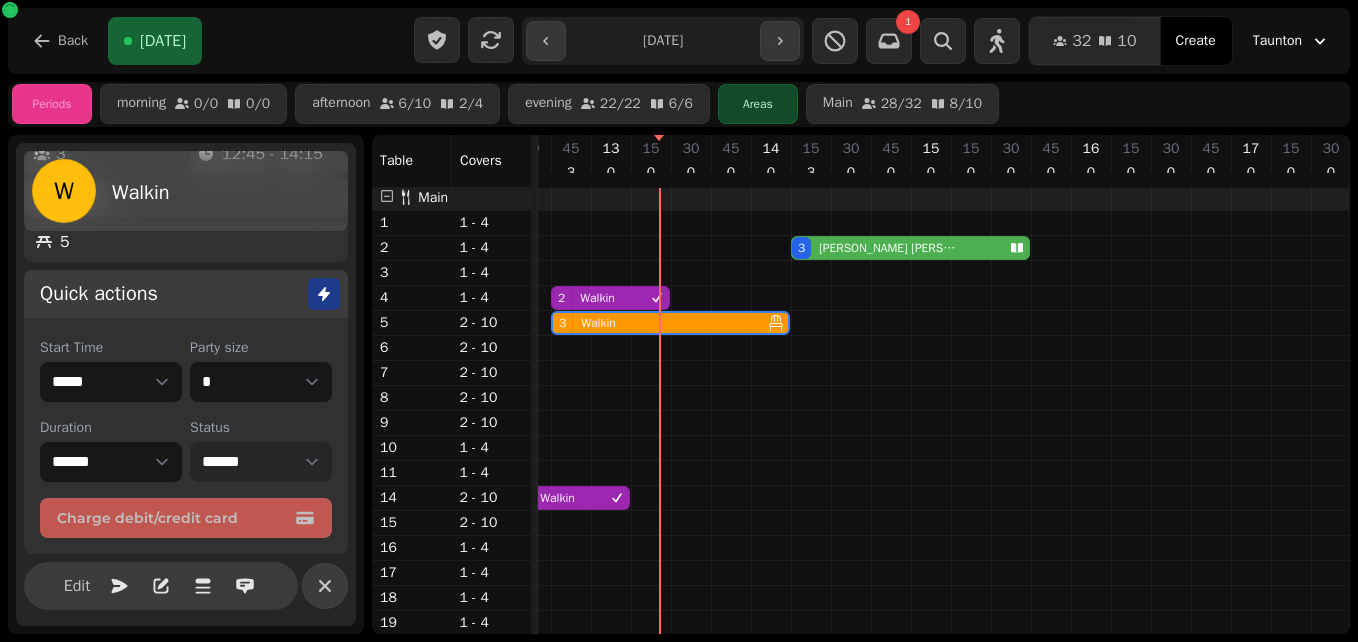 click on "**********" at bounding box center (261, 462) 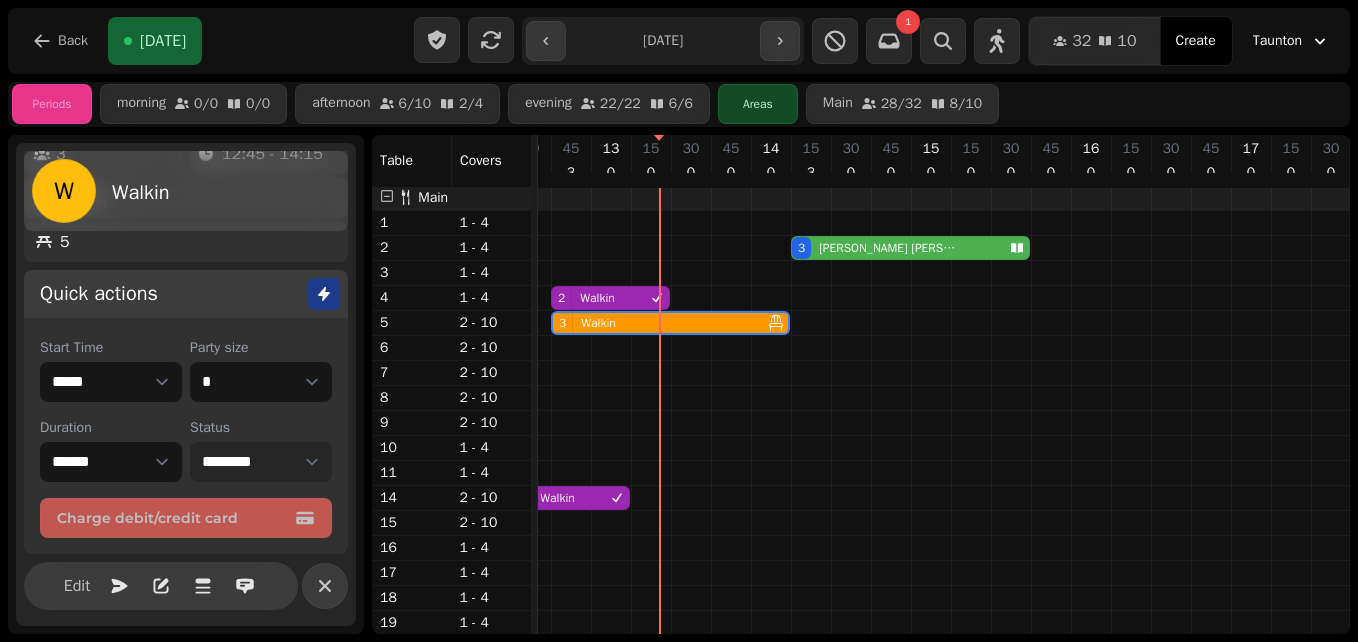click on "**********" at bounding box center [261, 462] 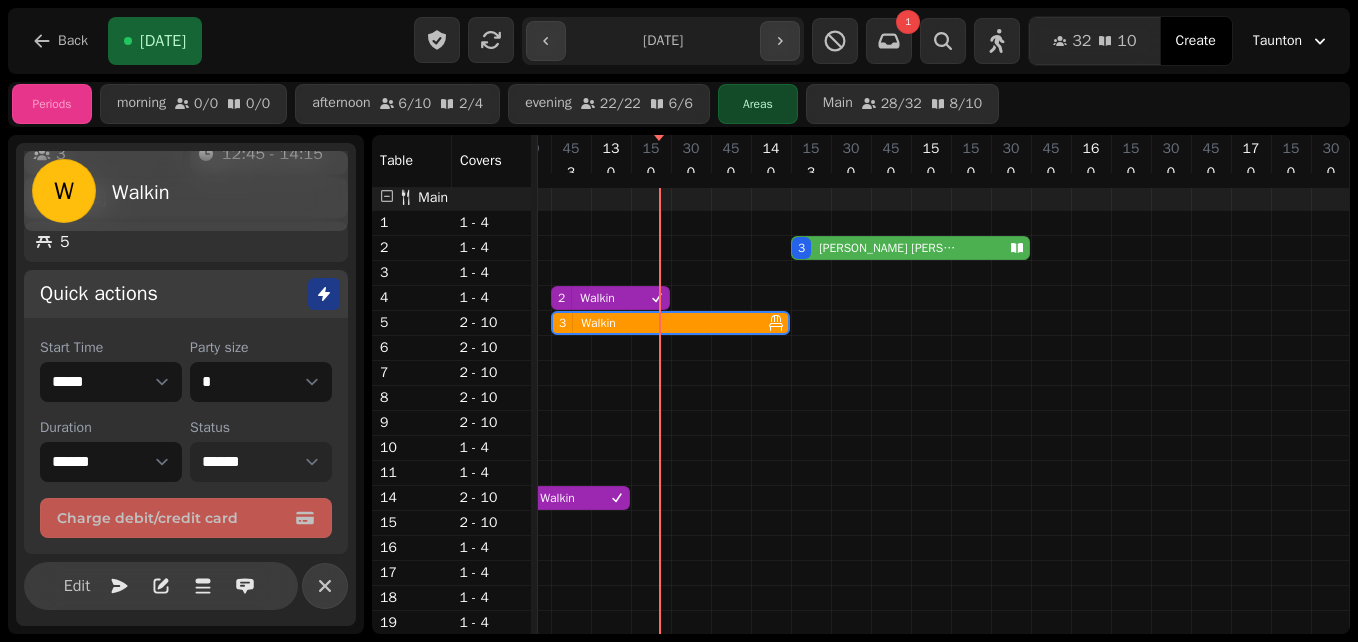 select on "********" 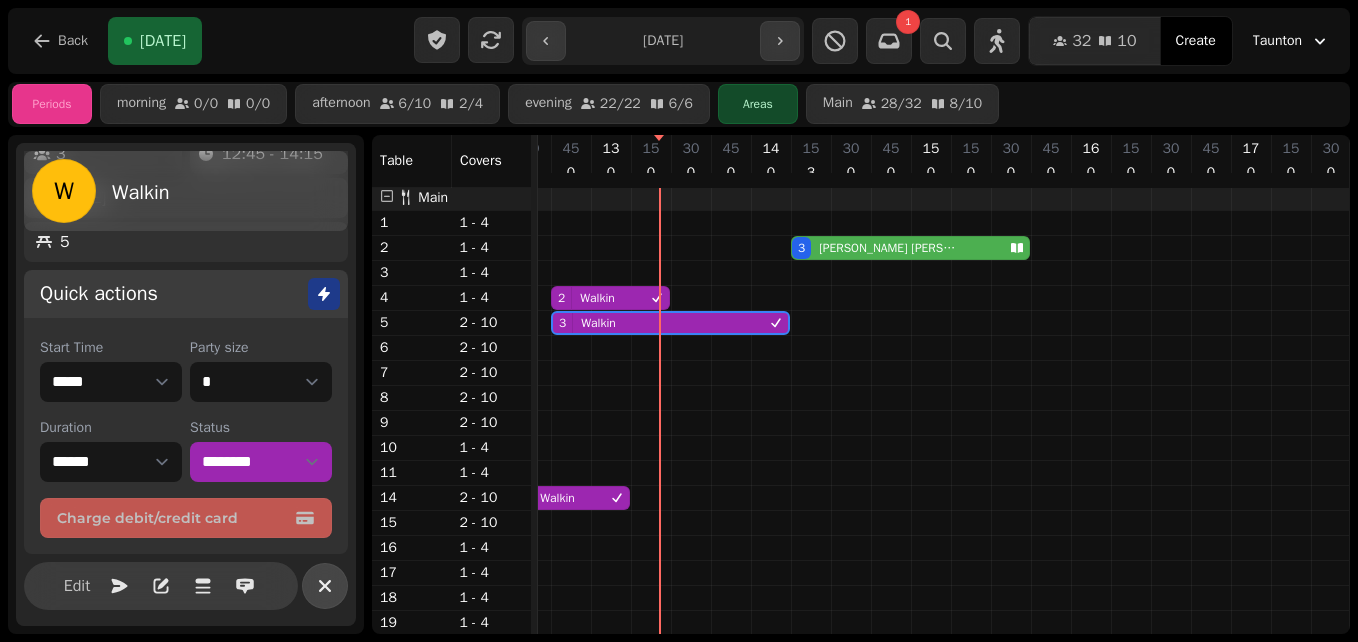 click 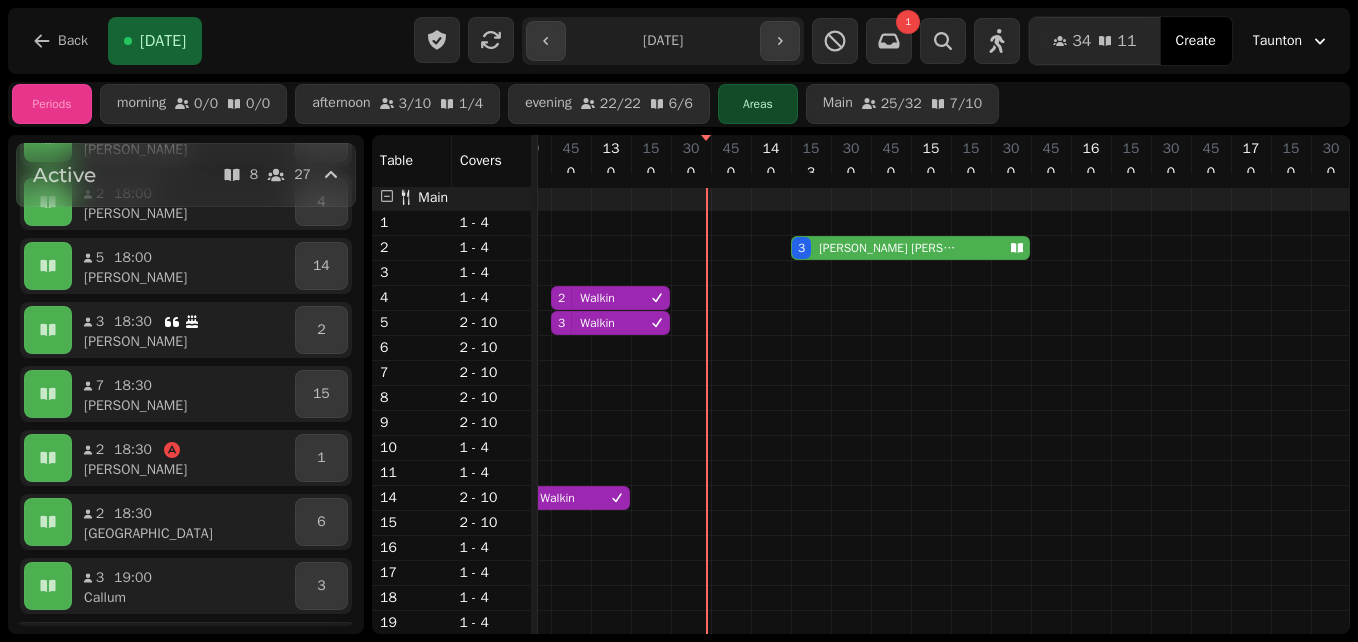 scroll, scrollTop: 58, scrollLeft: 0, axis: vertical 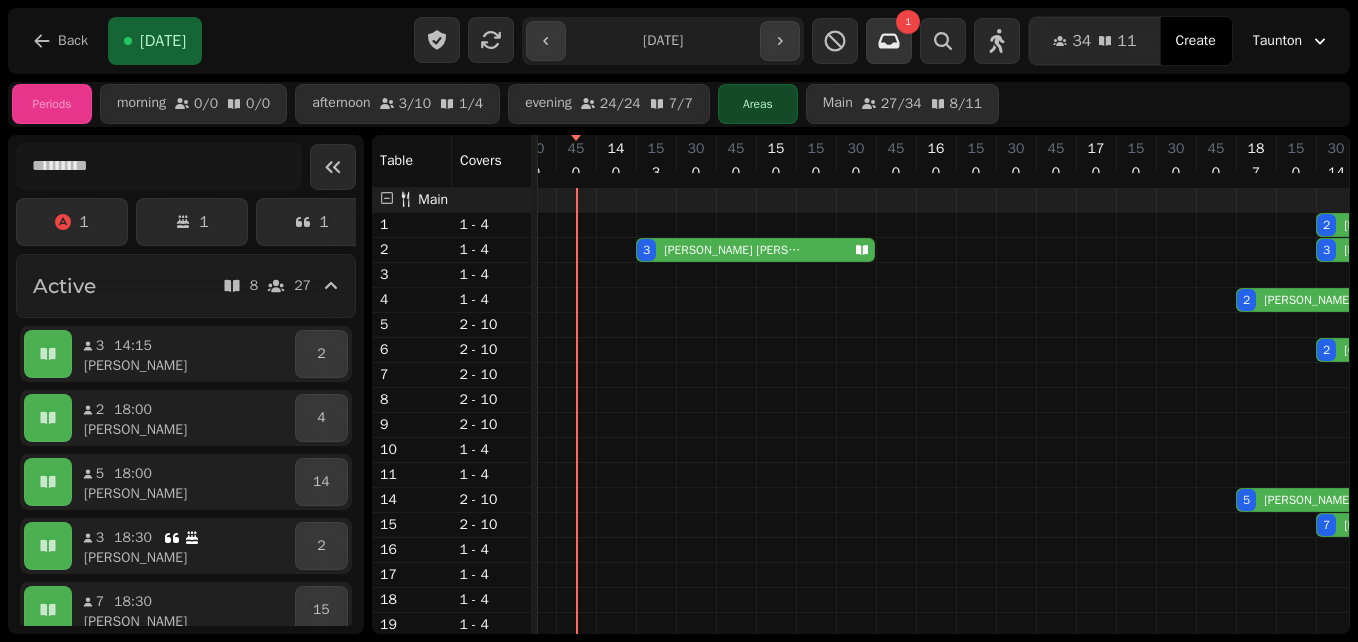 click 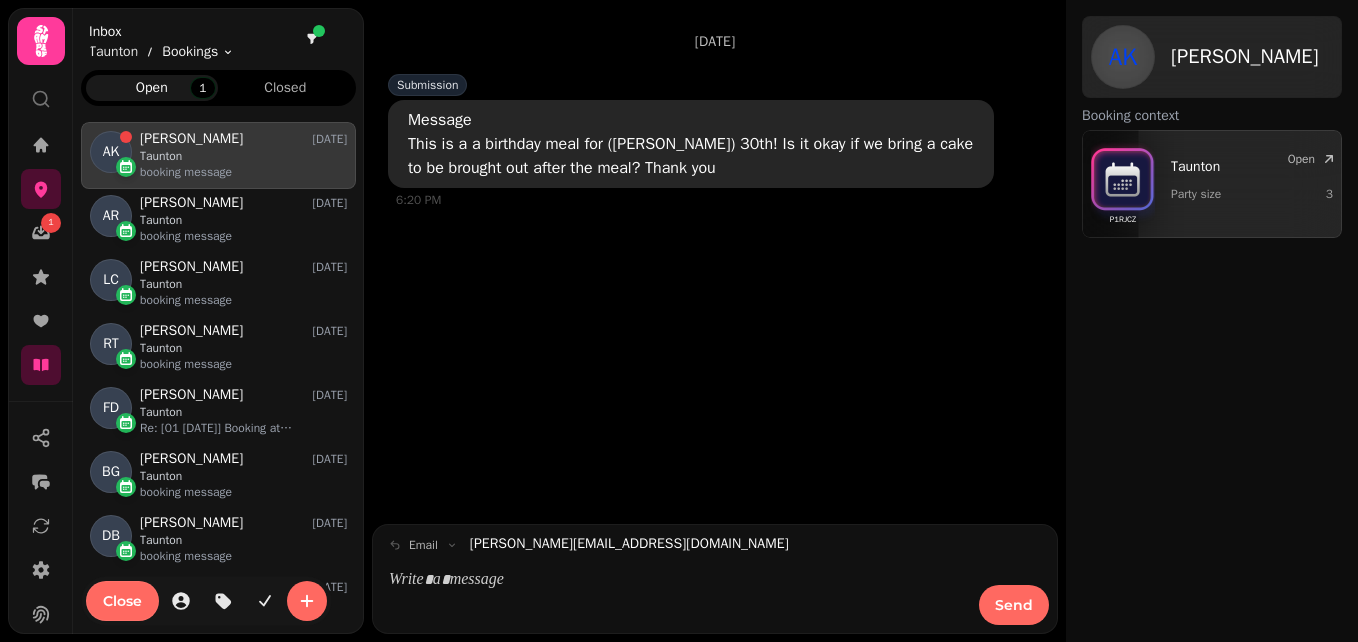 click on "1 [DATE] Submission Message This is a a birthday meal for ([PERSON_NAME]) 30th! Is it okay if we bring a cake to be brought out after the meal? Thank you 6:20 PM email [PERSON_NAME][EMAIL_ADDRESS][DOMAIN_NAME]                                                                                                                                 Send AK [PERSON_NAME] 0   Visits Booking context P1RJCZ Taunton Party size 3 Open
Close Inbox Taunton Bookings Toggle menu Open 1 Closed AK [PERSON_NAME] [DATE] [GEOGRAPHIC_DATA] booking message AR [PERSON_NAME] [DATE] [GEOGRAPHIC_DATA] booking message LC [PERSON_NAME] [DATE] [GEOGRAPHIC_DATA] booking message RT [PERSON_NAME] [DATE] [GEOGRAPHIC_DATA] booking message FD [PERSON_NAME] [DATE] Taunton Re: [01 [DATE]] Booking at [GEOGRAPHIC_DATA] for 5 people BG [PERSON_NAME] [DATE] Taunton booking message DB [PERSON_NAME] [DATE] Taunton booking message [PERSON_NAME] [PERSON_NAME] [DATE] Taunton booking message CT [PERSON_NAME] [DATE] Taunton Re: Booking Reminder [PERSON_NAME] [DATE] Taunton Re: [GEOGRAPHIC_DATA] | Booking confirmation JW" at bounding box center [679, 321] 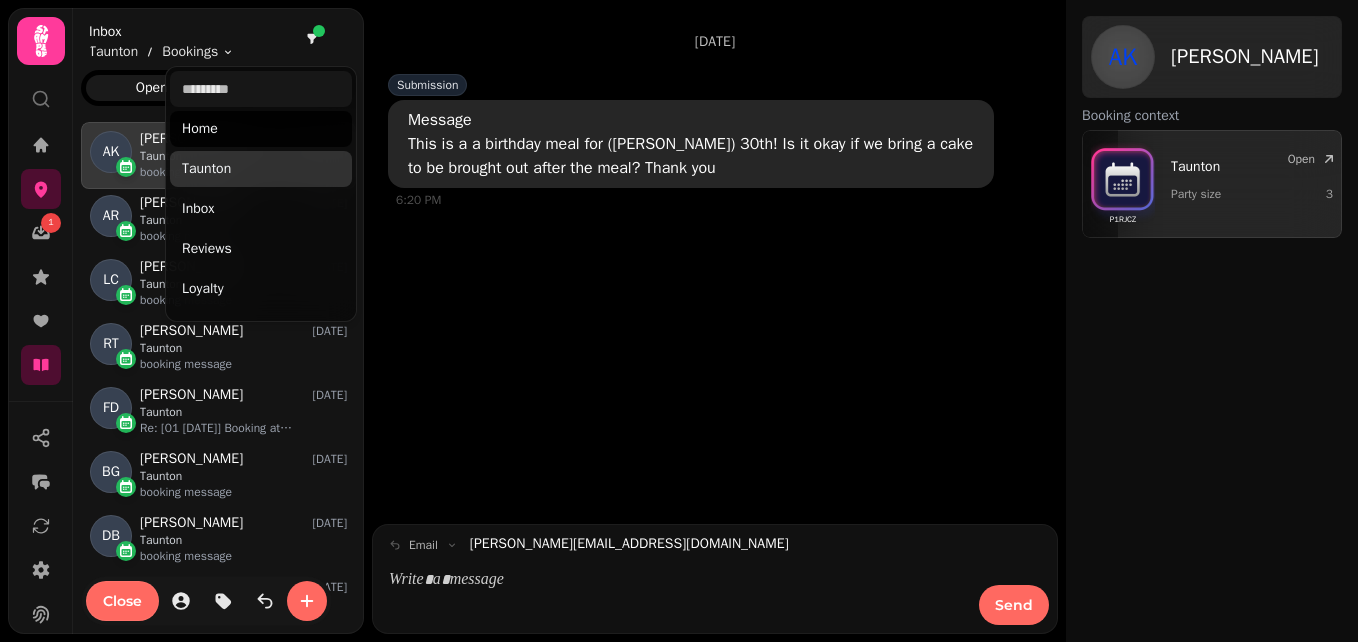 click on "Taunton" at bounding box center (261, 169) 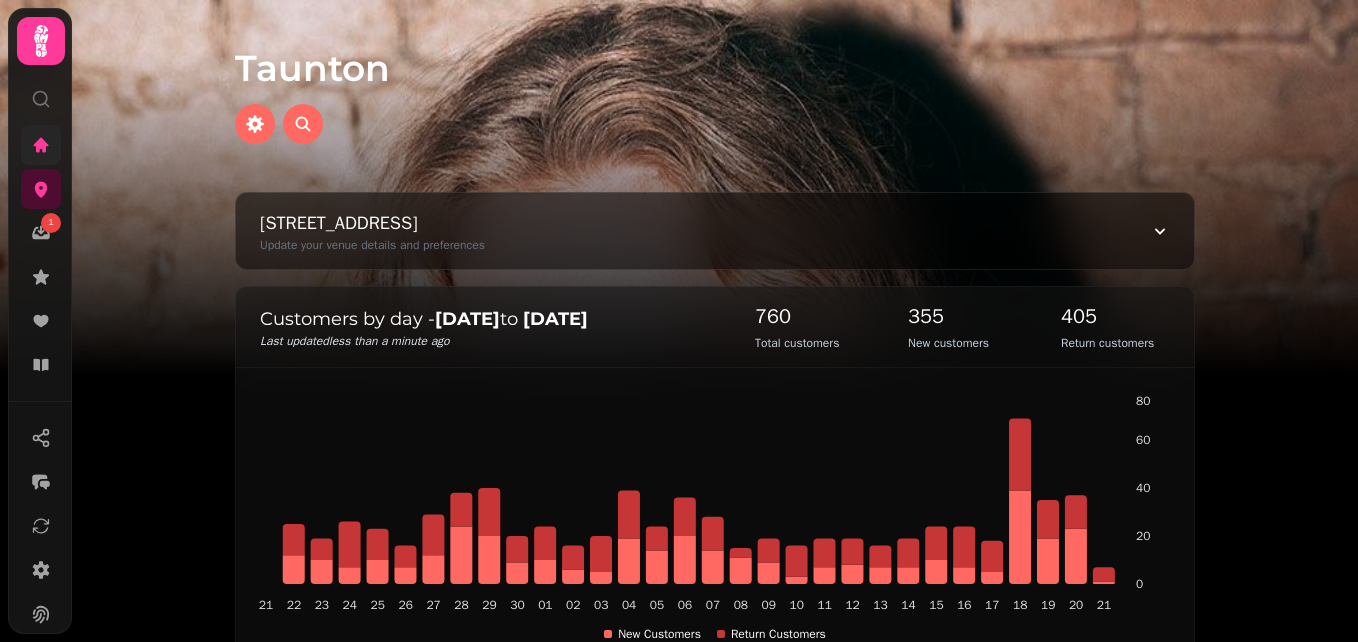 click at bounding box center [41, 145] 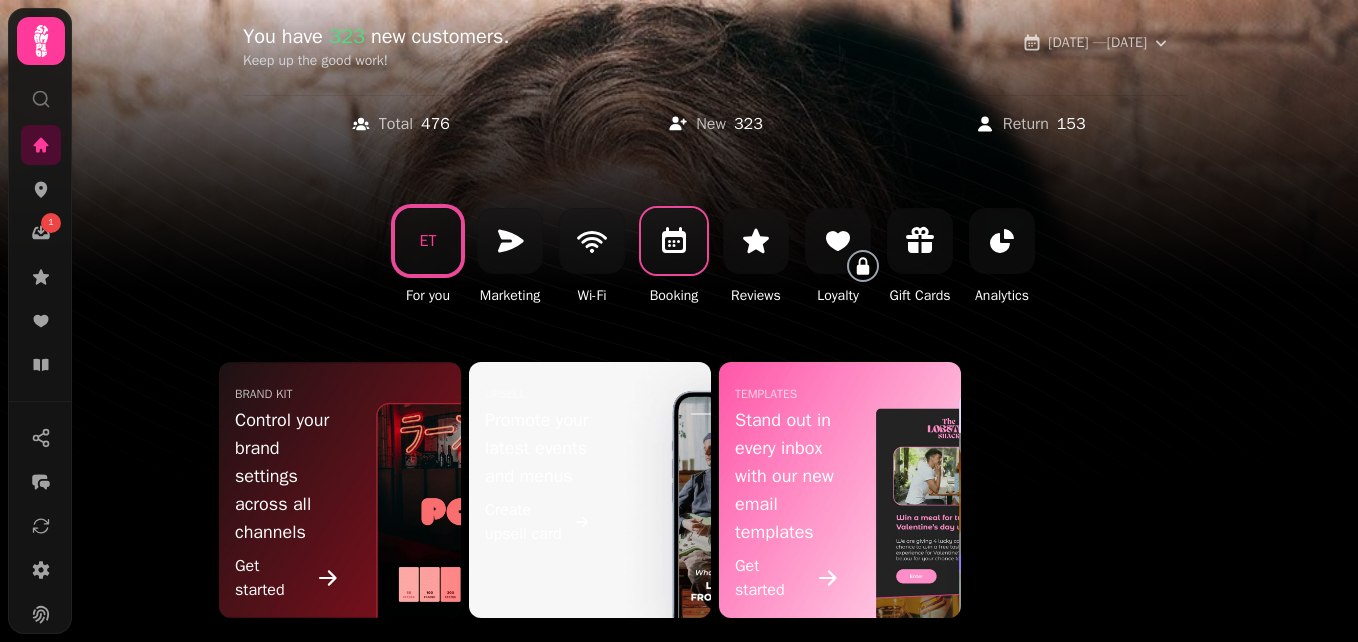 click 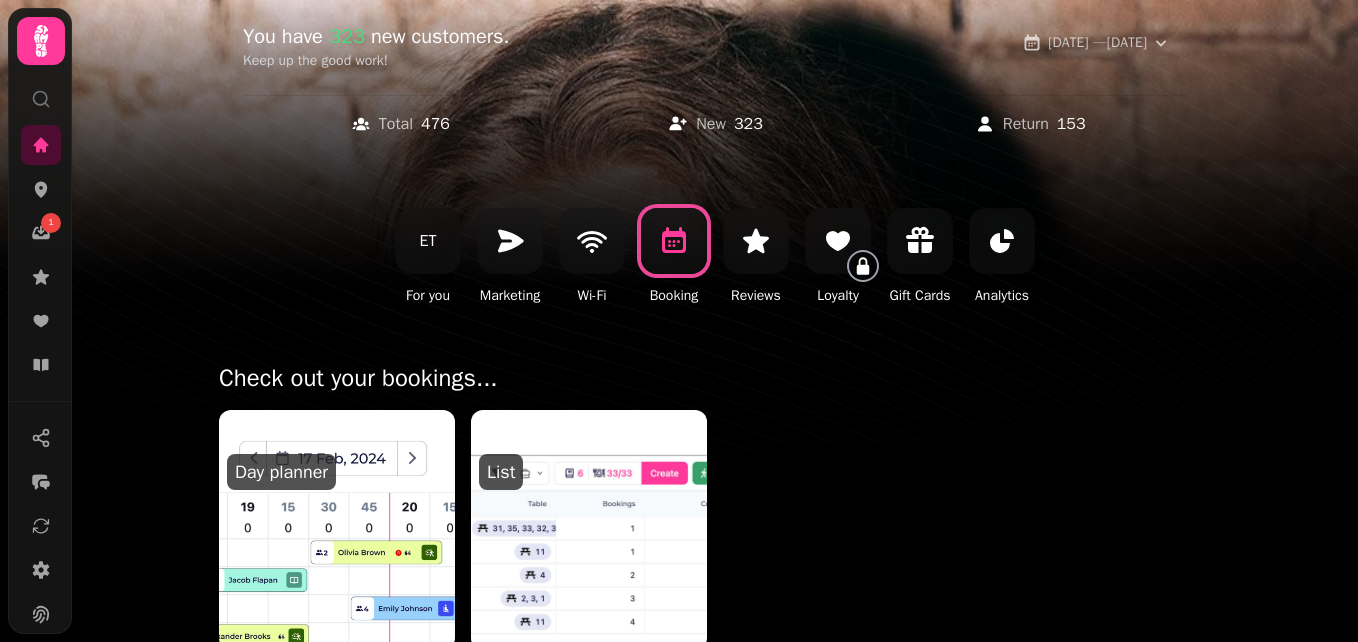 click at bounding box center [337, 530] 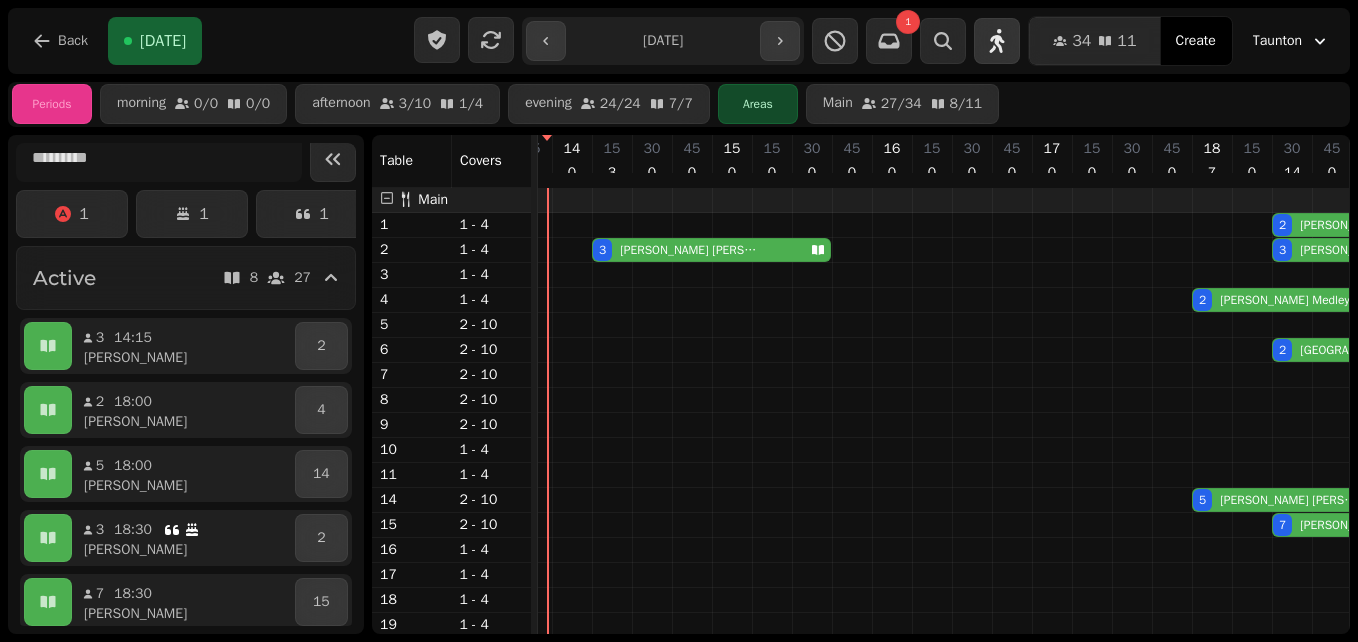click 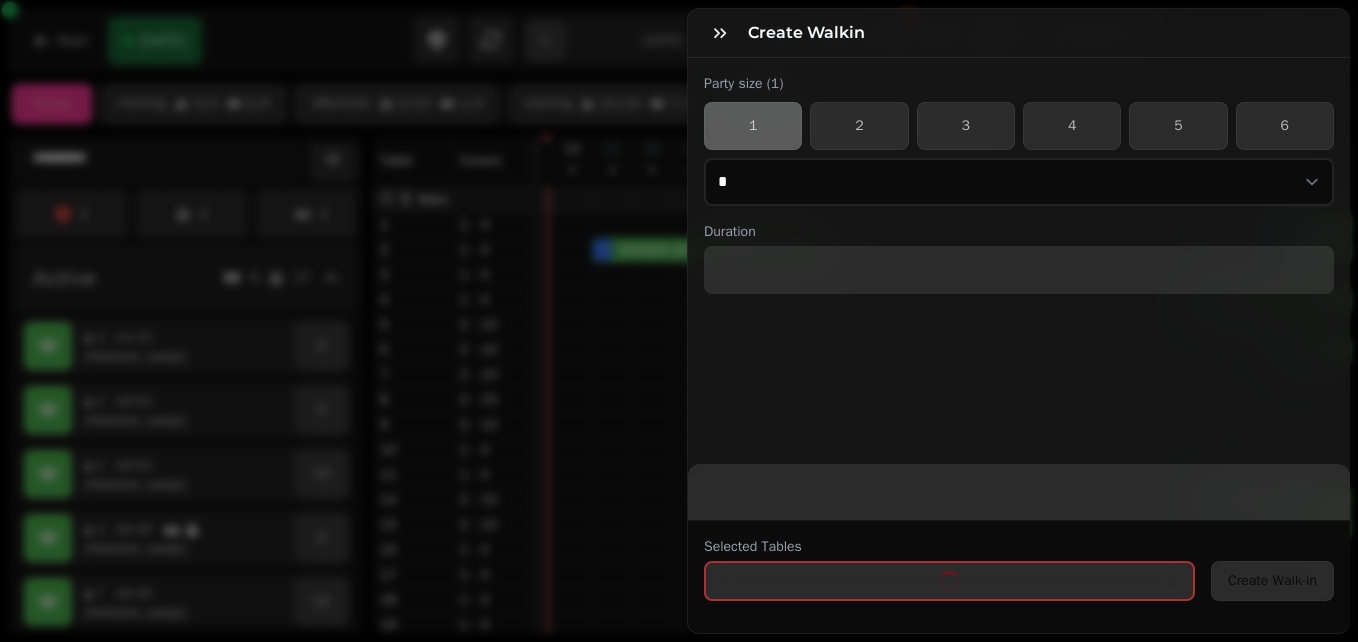 select on "****" 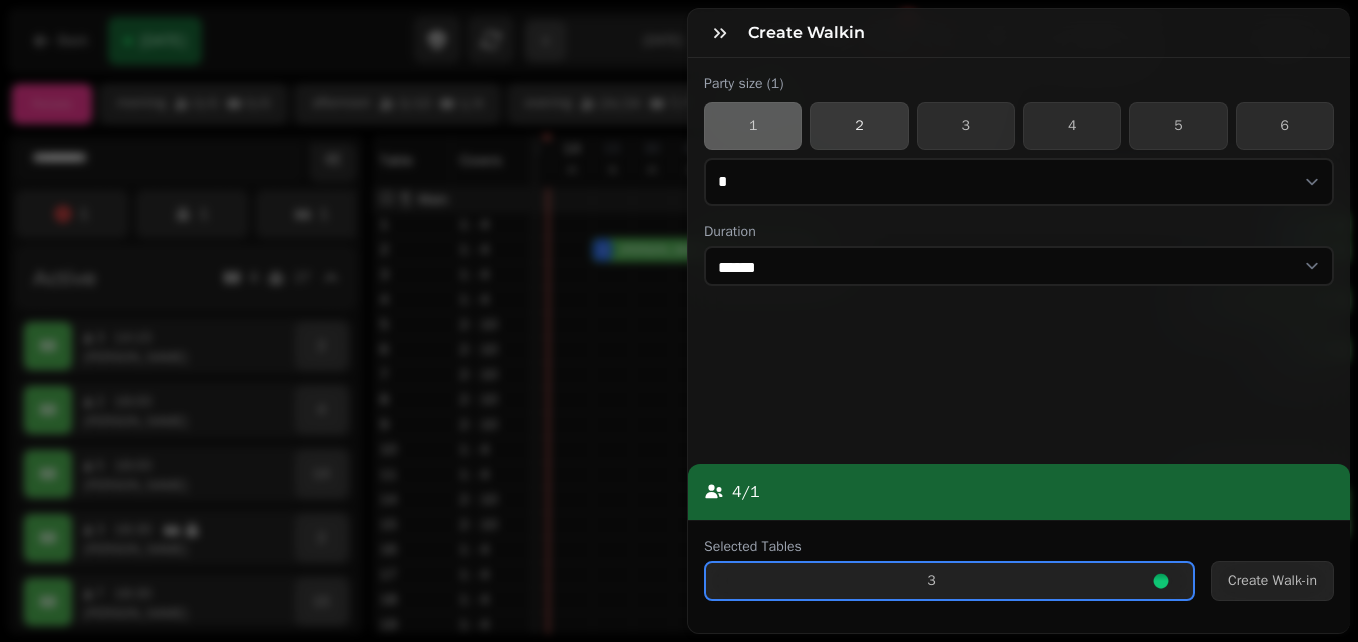 click on "2" at bounding box center [859, 126] 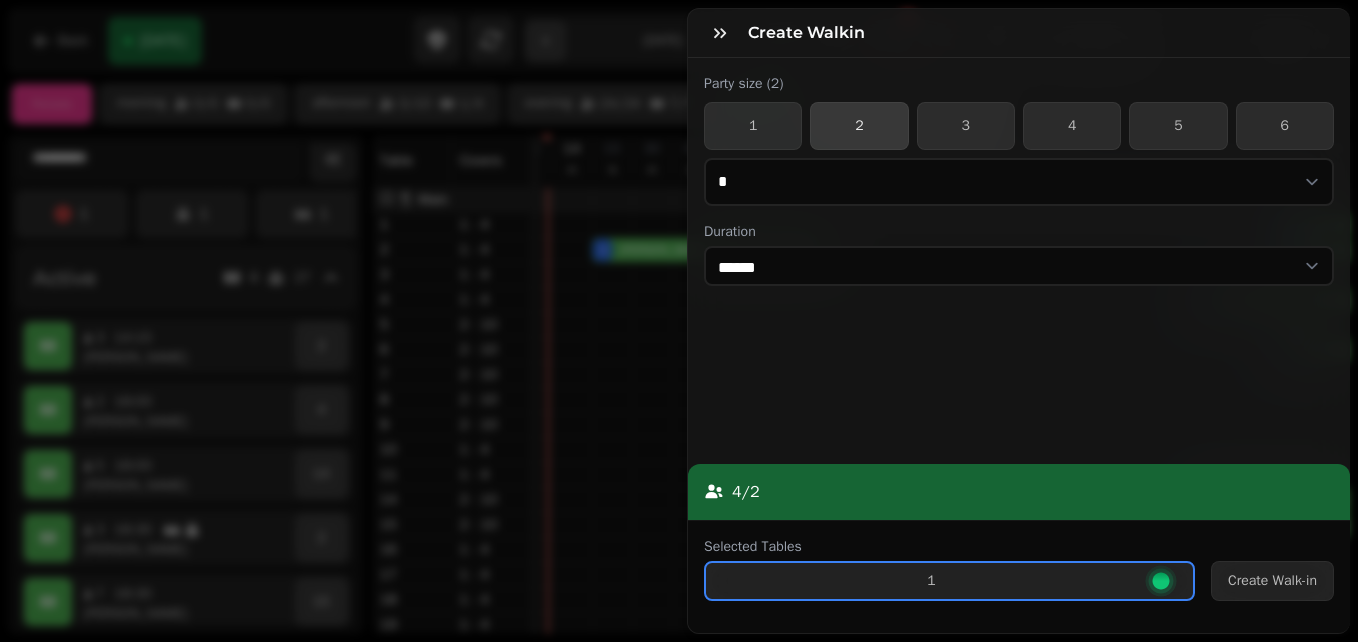 click on "2" at bounding box center [859, 126] 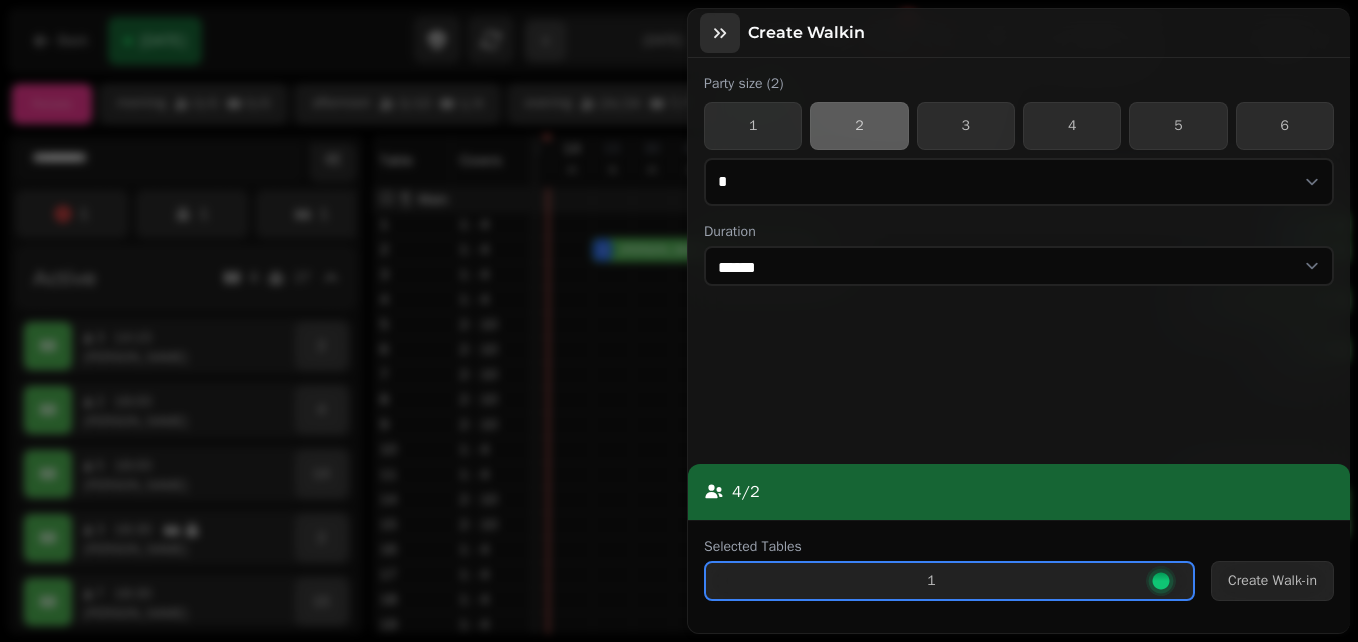 click at bounding box center (720, 33) 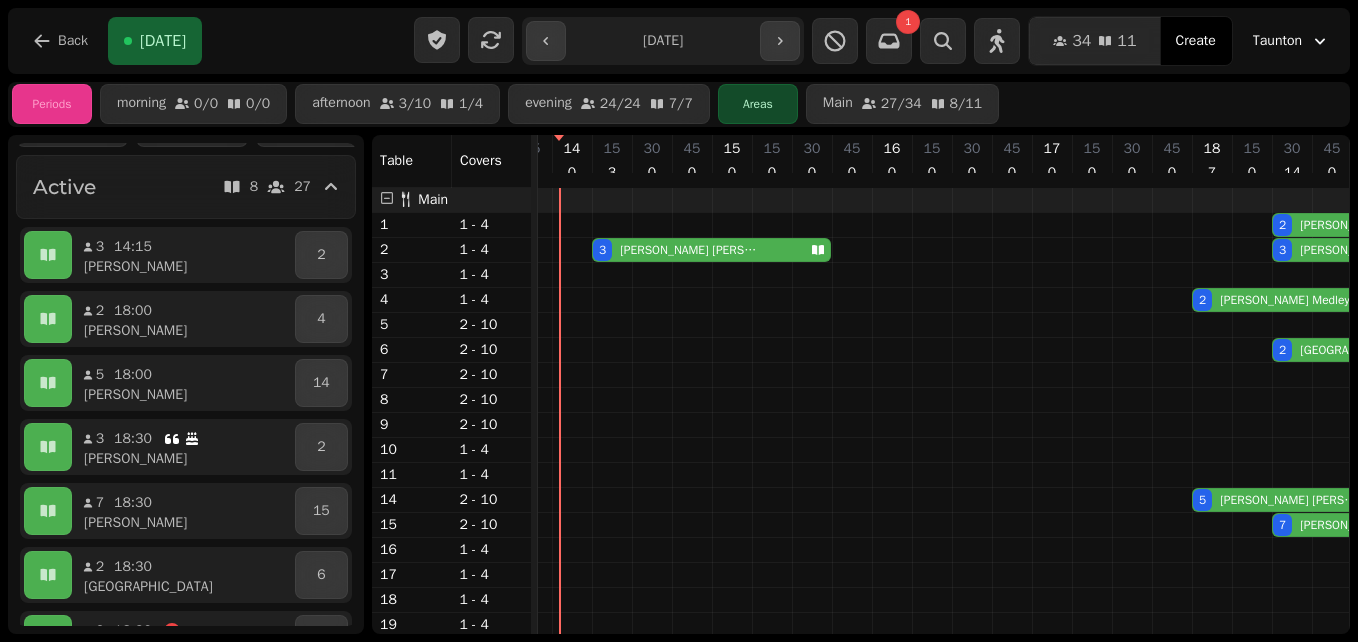 scroll, scrollTop: 101, scrollLeft: 0, axis: vertical 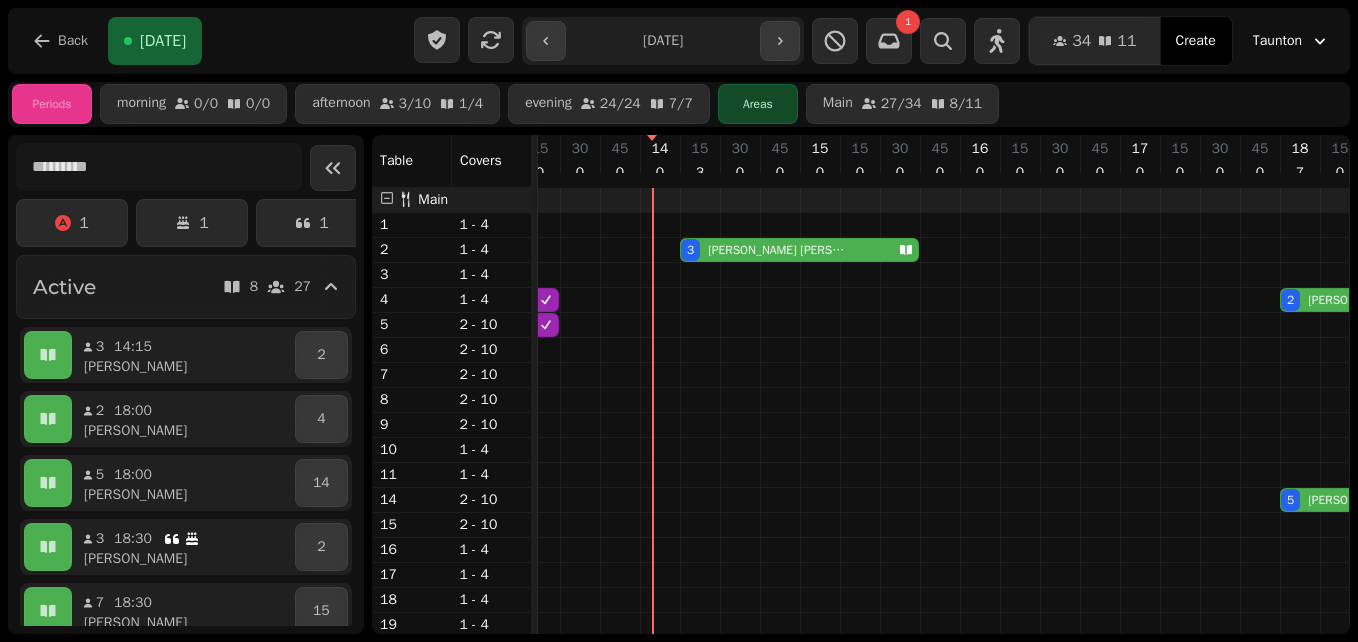 click on "[PERSON_NAME]" at bounding box center (777, 250) 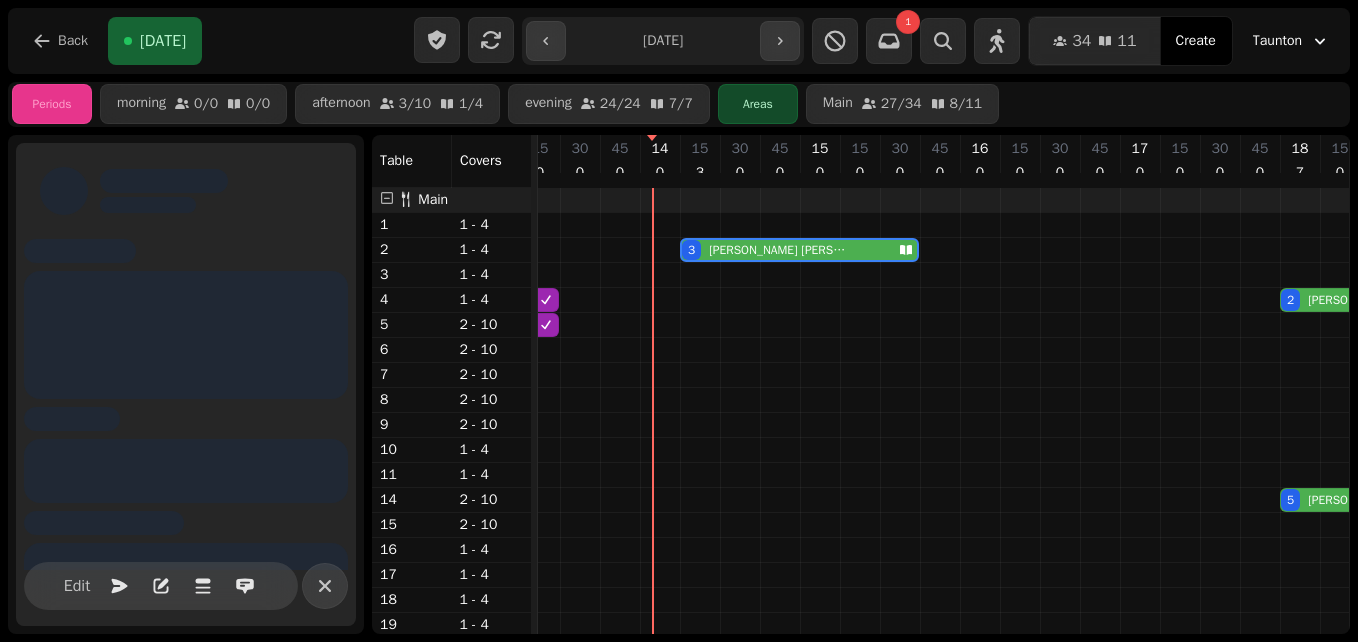 scroll, scrollTop: 0, scrollLeft: 347, axis: horizontal 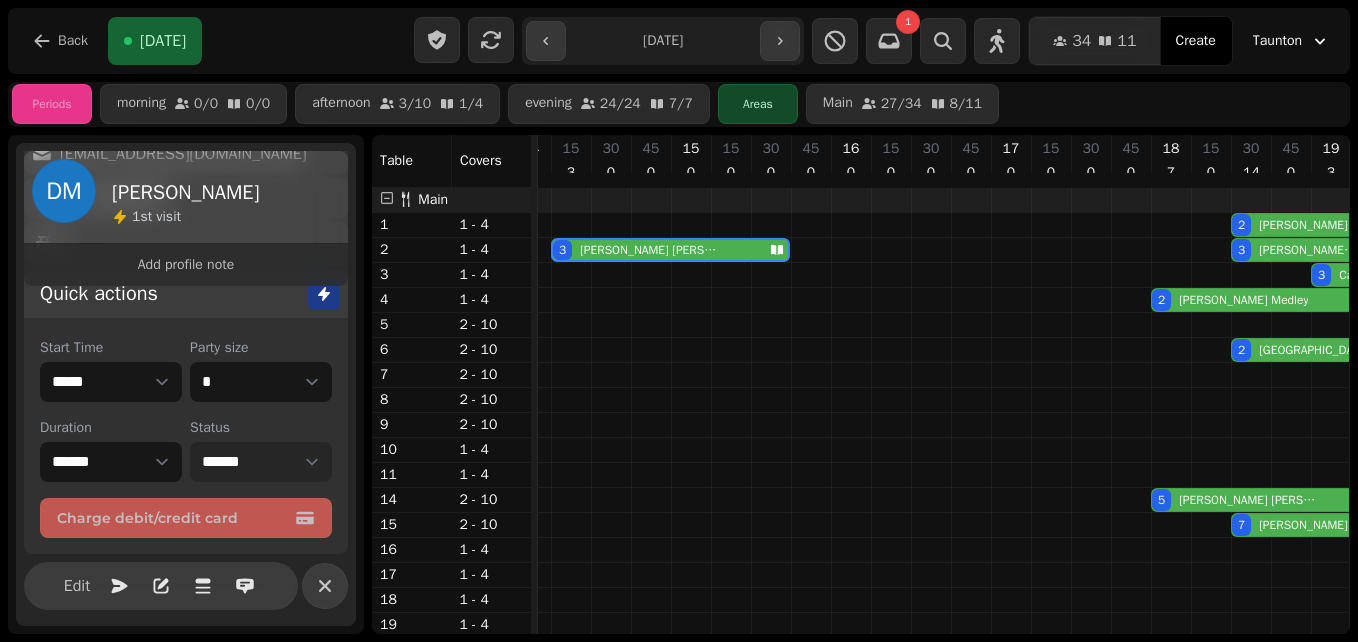 click on "**********" at bounding box center [261, 462] 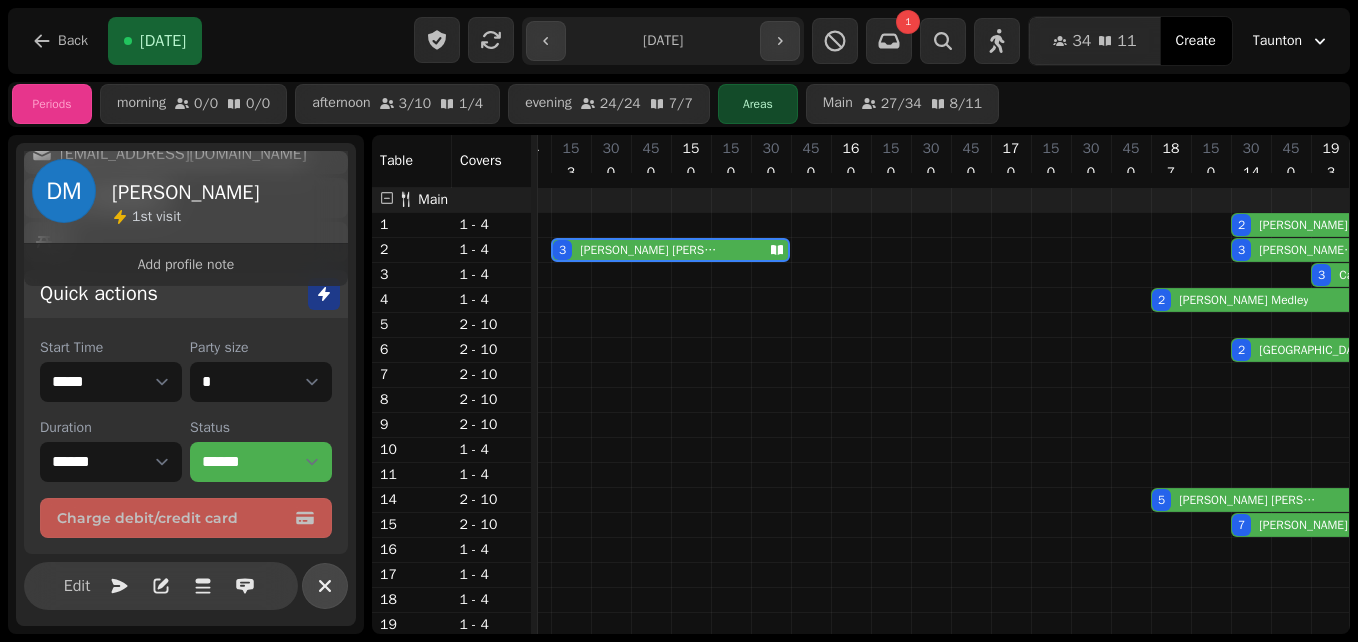 click 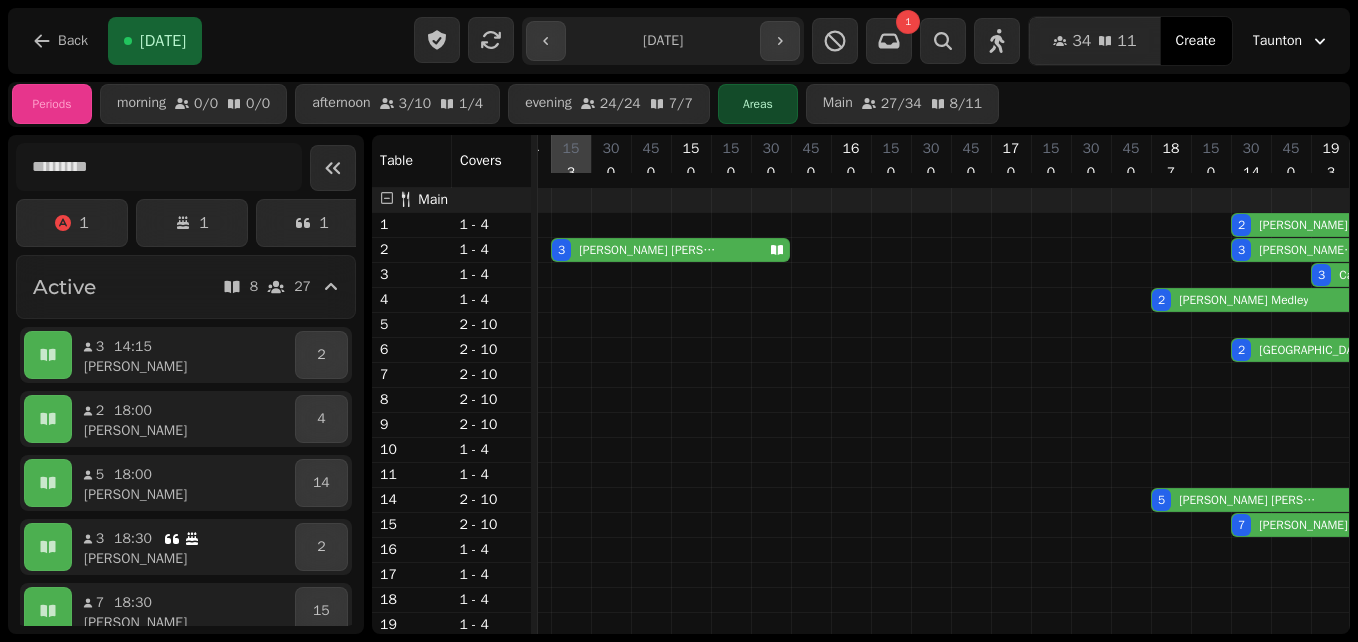 scroll, scrollTop: 0, scrollLeft: 59, axis: horizontal 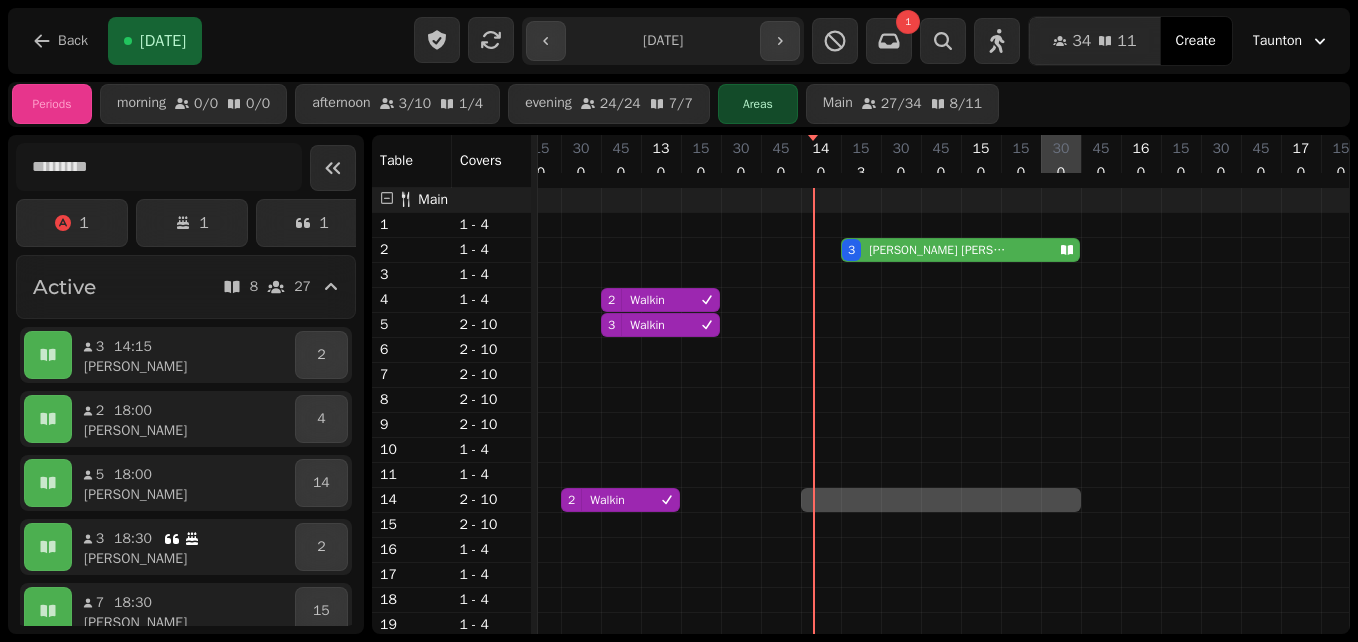 drag, startPoint x: 826, startPoint y: 510, endPoint x: 1049, endPoint y: 495, distance: 223.50392 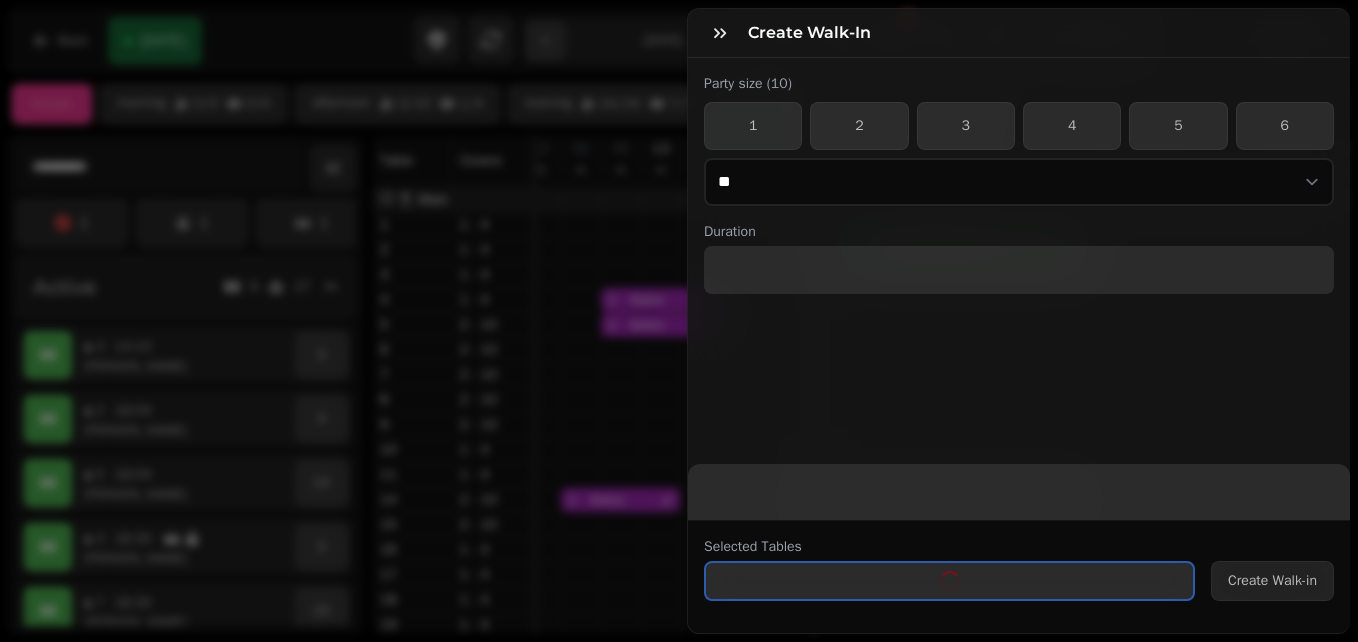 select on "****" 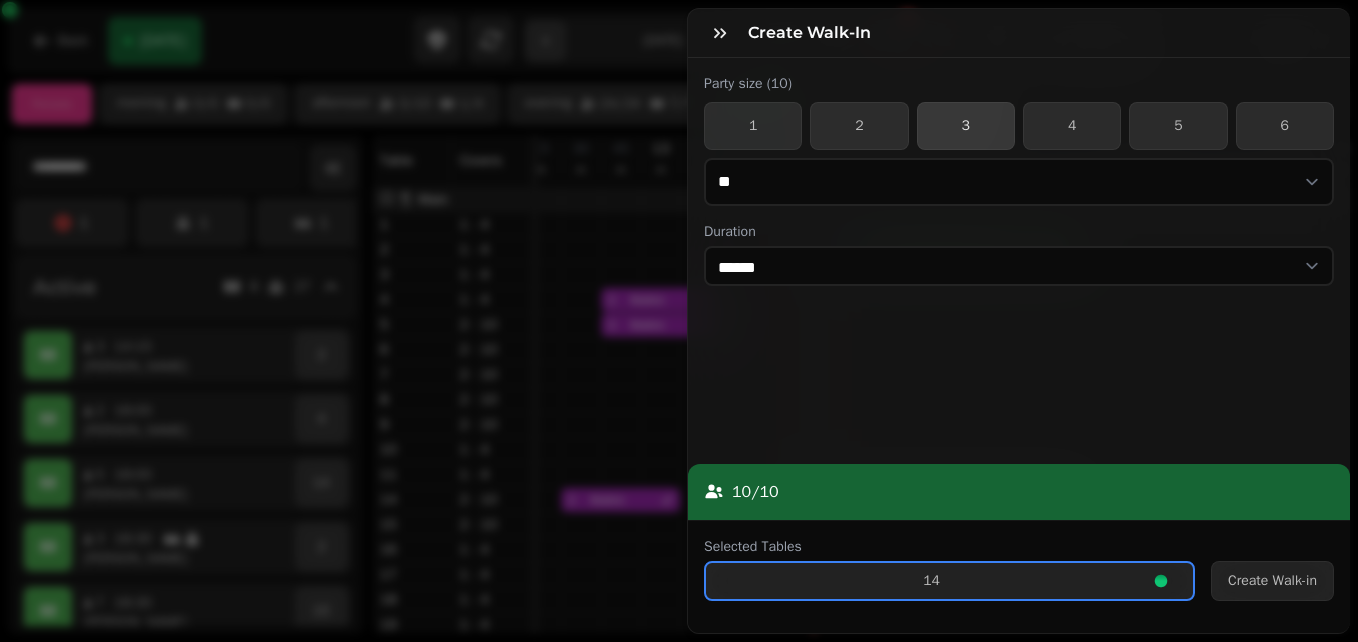 click on "3" at bounding box center [966, 126] 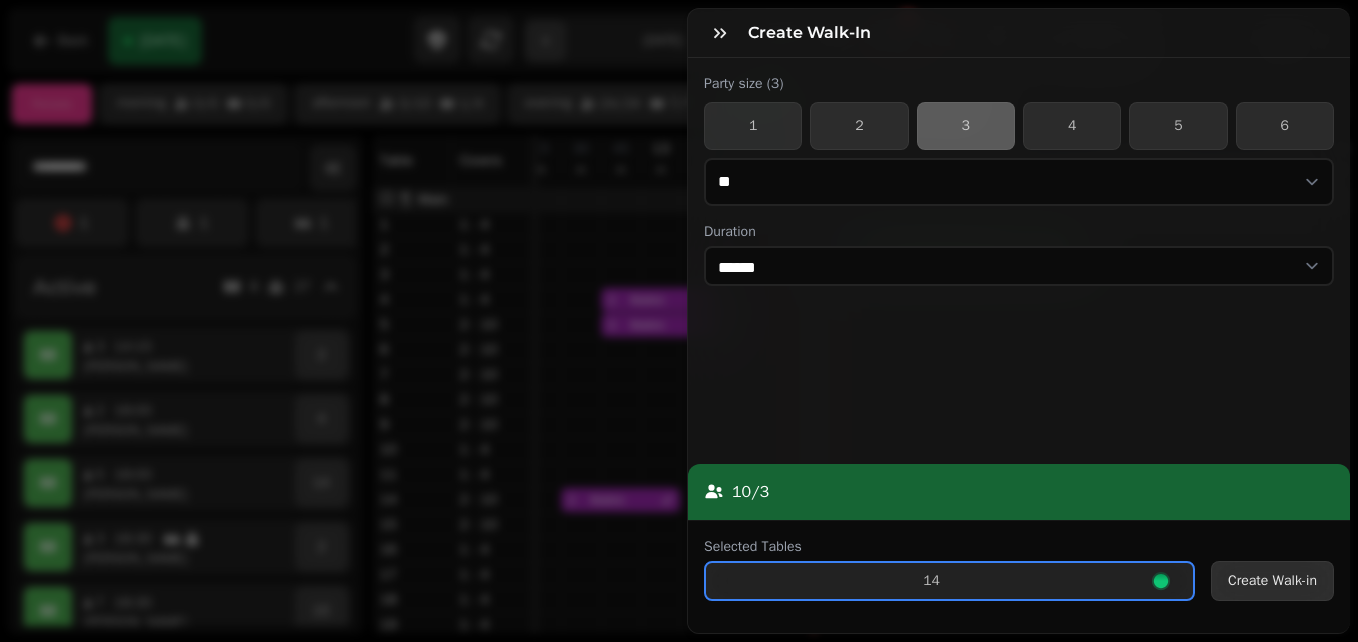 click on "Create Walk-in" at bounding box center (1272, 581) 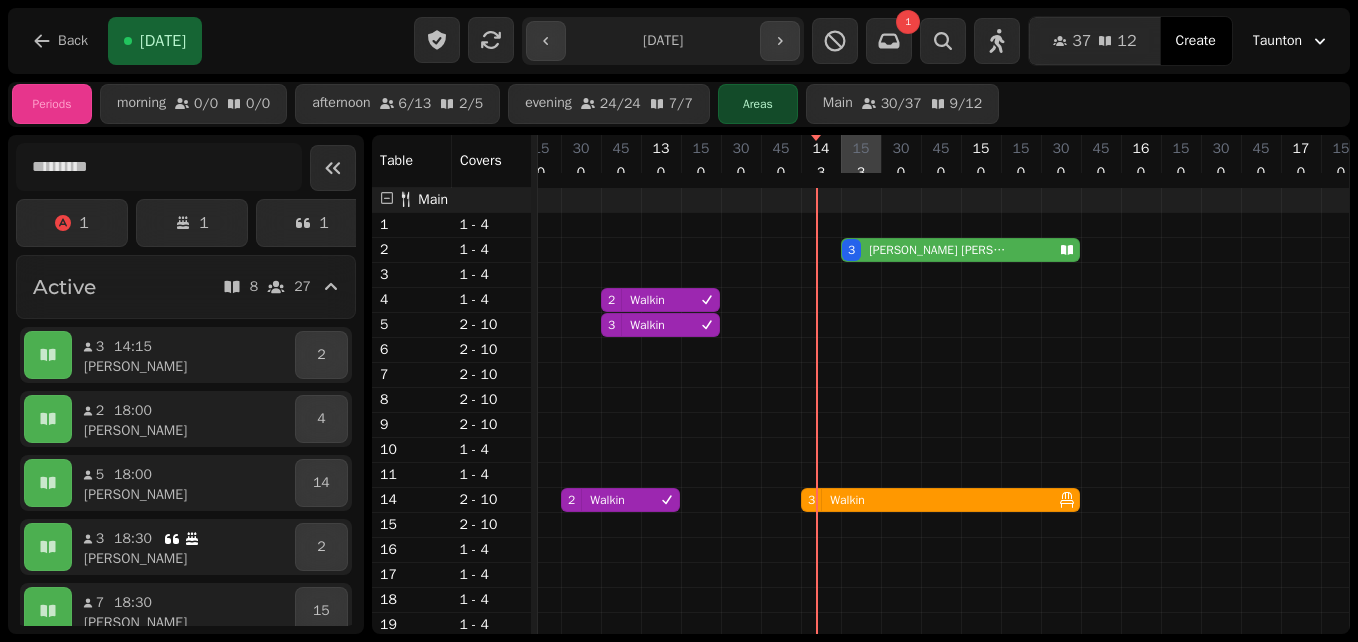 scroll, scrollTop: 78, scrollLeft: 57, axis: both 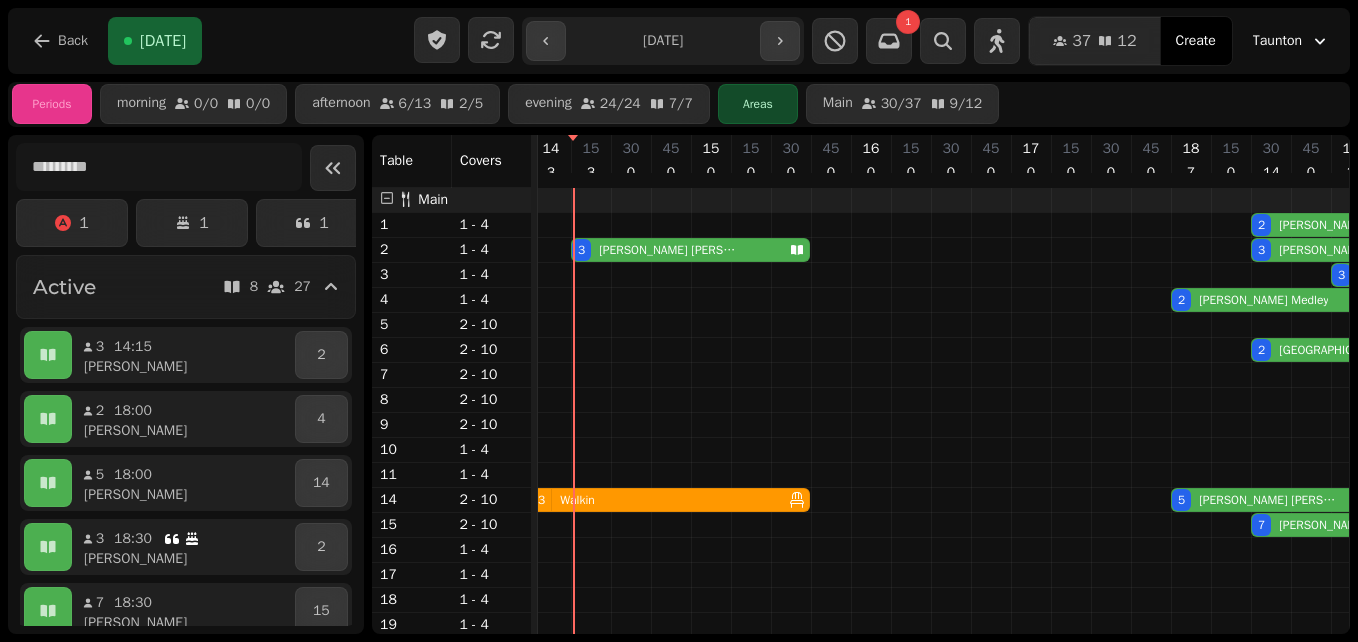 click on "3 [PERSON_NAME]" at bounding box center (676, 250) 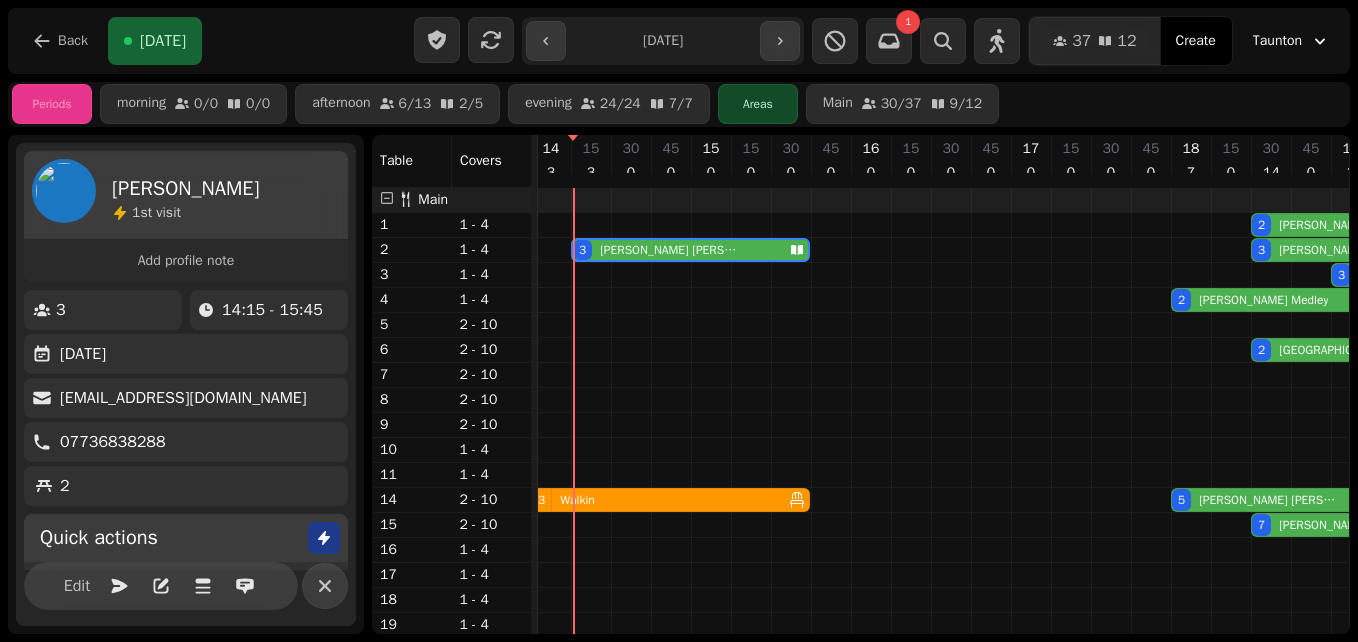 scroll, scrollTop: 0, scrollLeft: 347, axis: horizontal 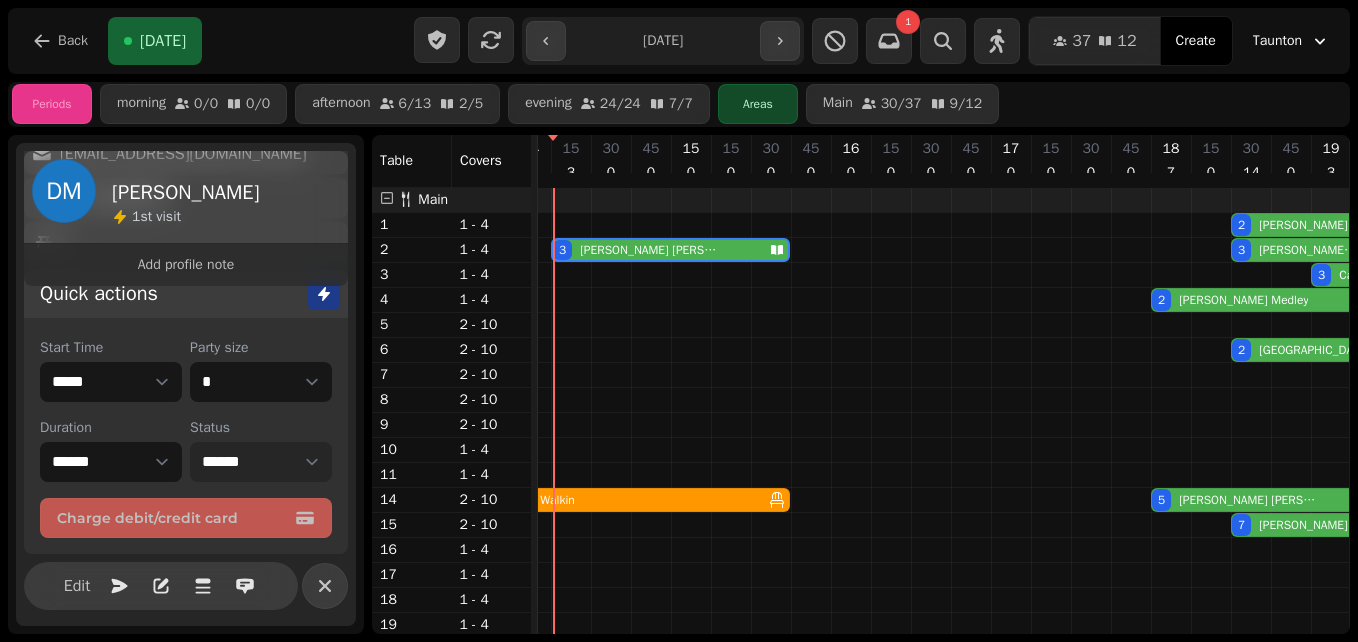 click on "**********" at bounding box center [261, 462] 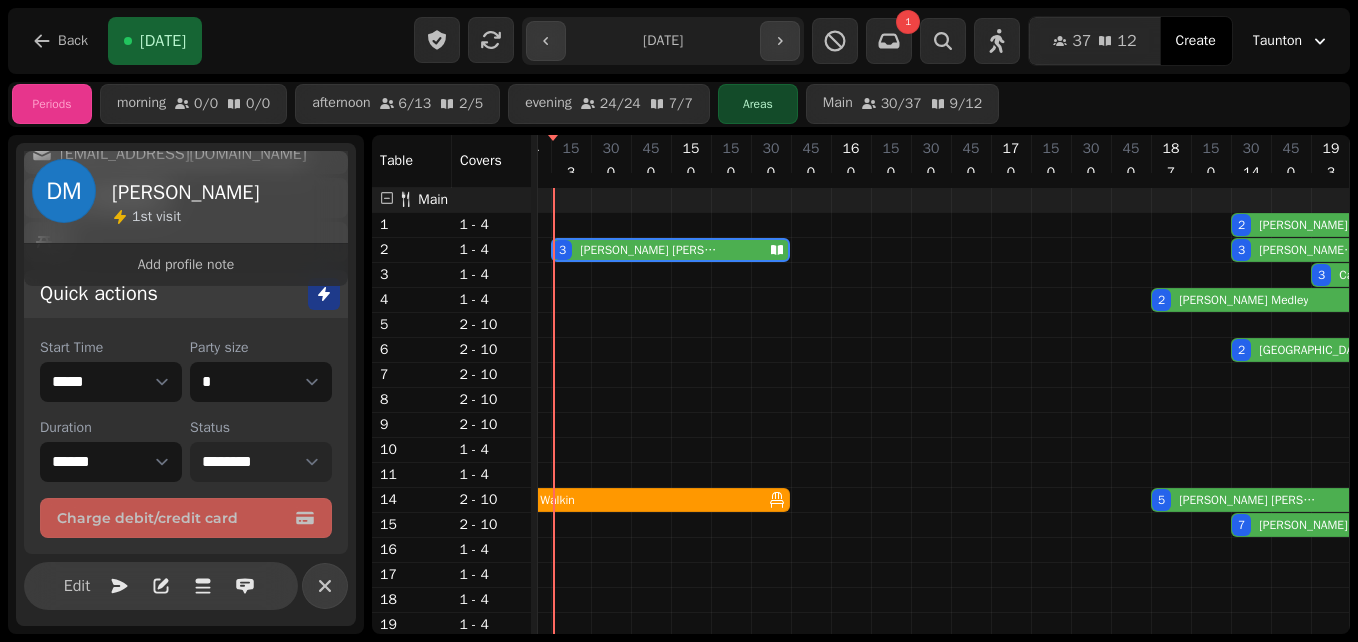 click on "**********" at bounding box center [261, 462] 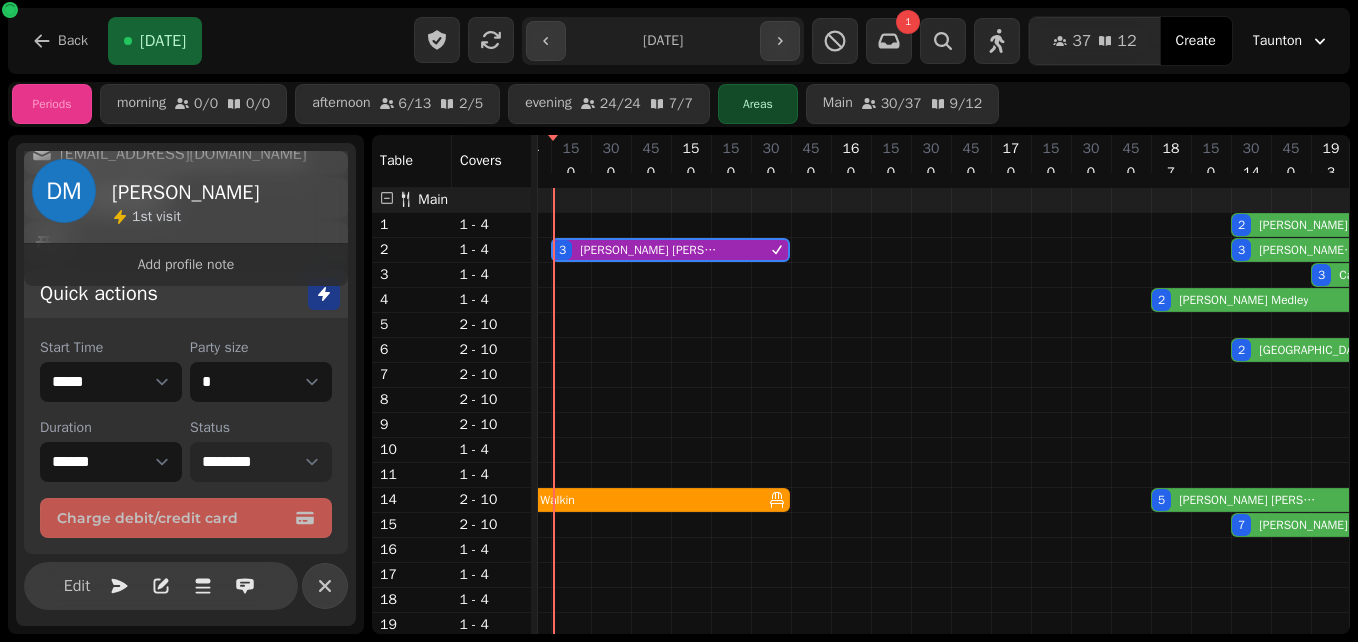 click on "**********" at bounding box center (261, 462) 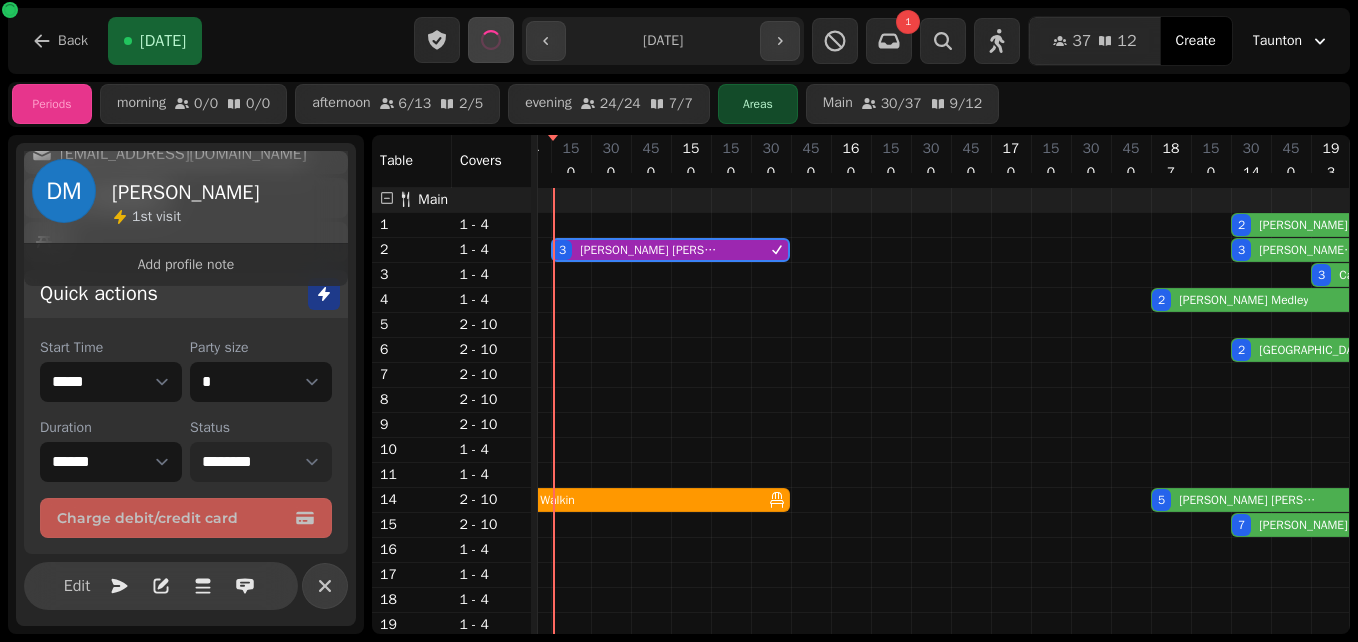 select on "******" 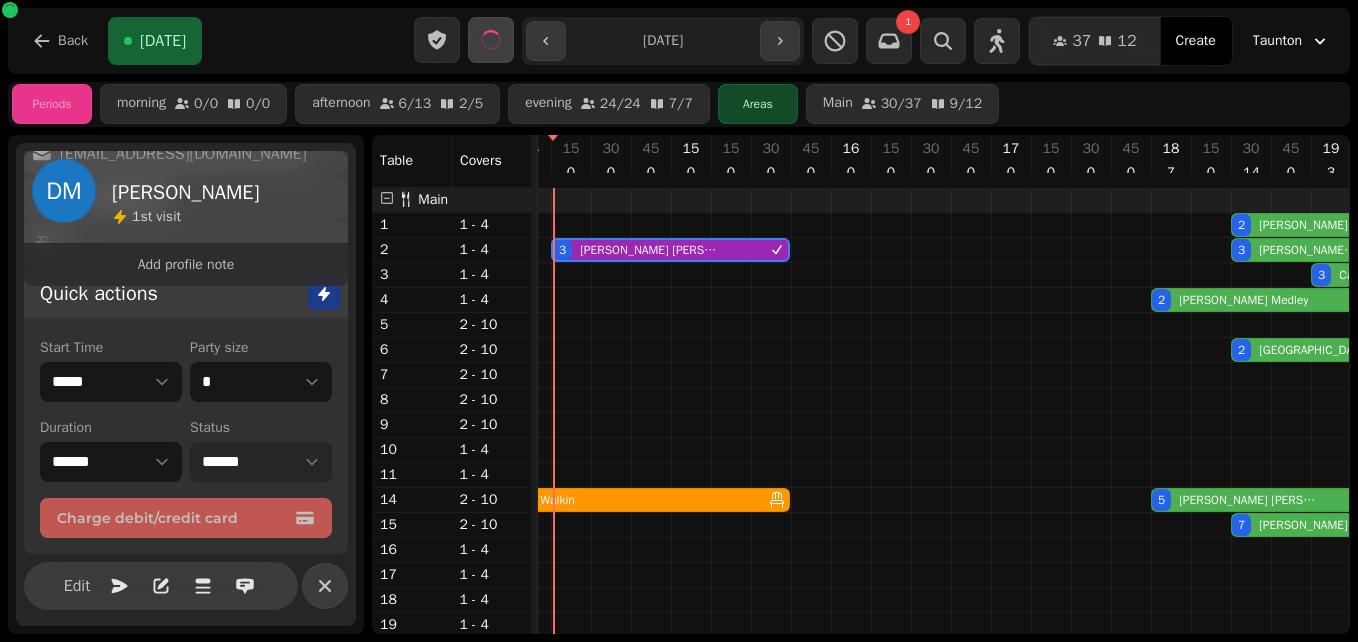 click on "**********" at bounding box center [261, 462] 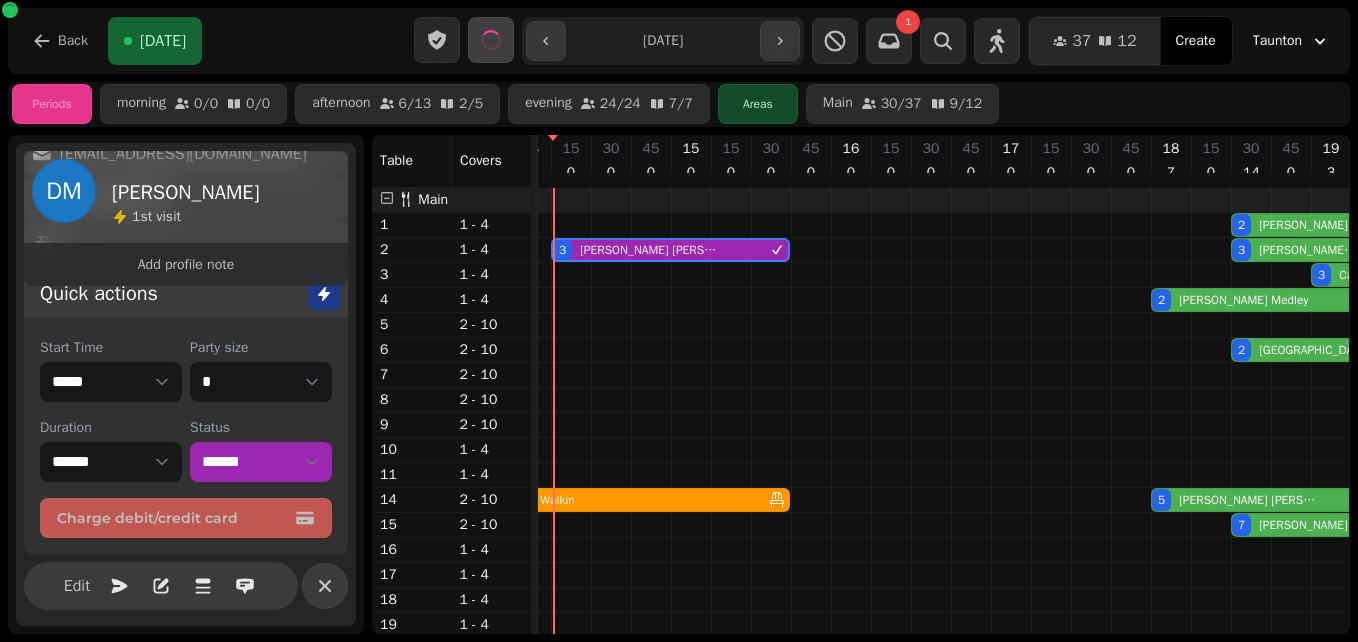 click on "**********" at bounding box center (679, 321) 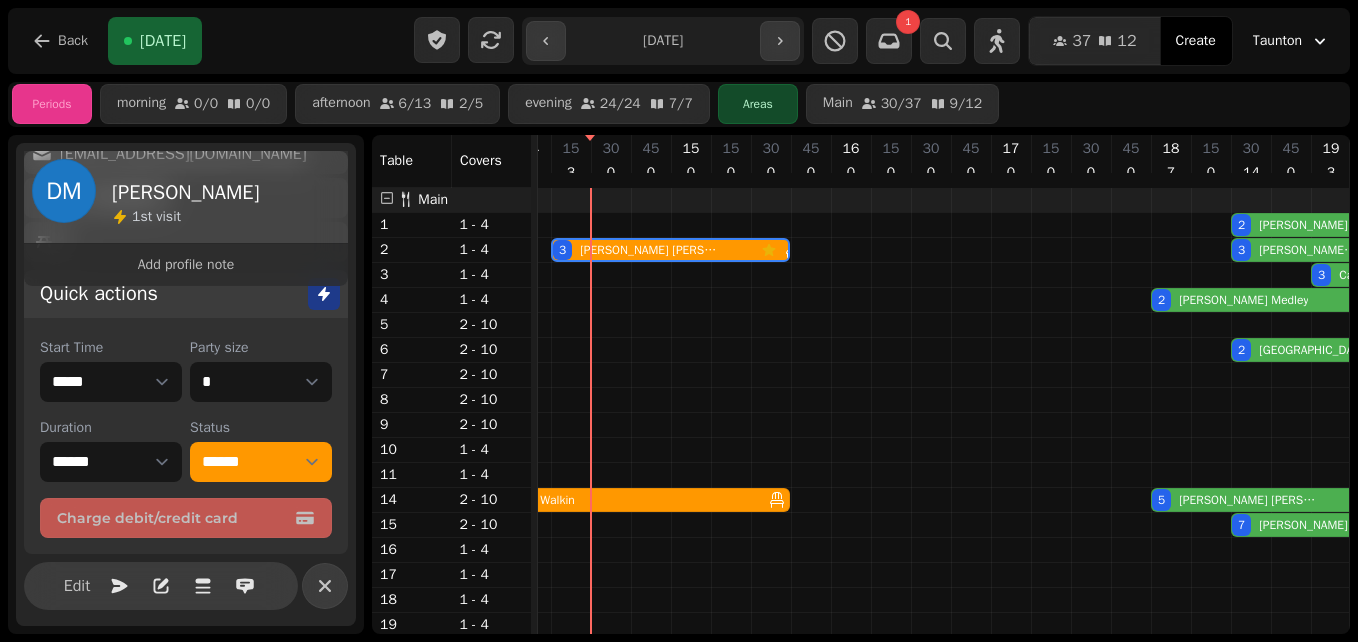 scroll, scrollTop: 0, scrollLeft: 406, axis: horizontal 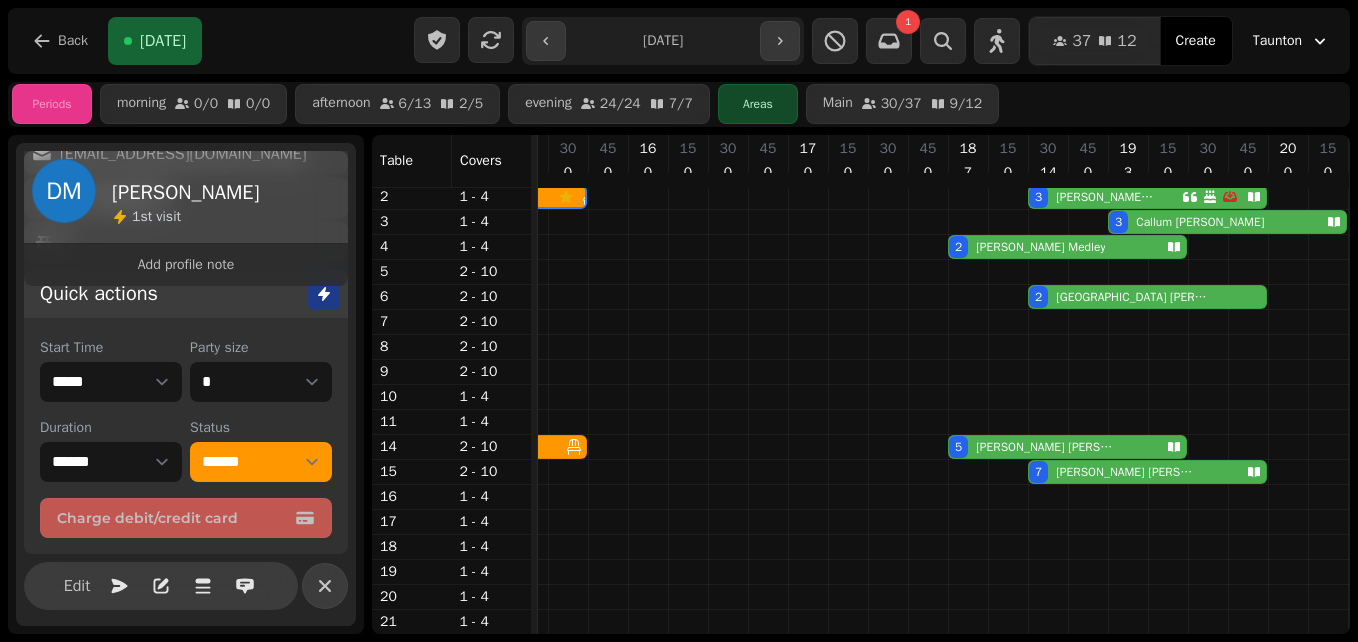 drag, startPoint x: 1008, startPoint y: 614, endPoint x: 968, endPoint y: 625, distance: 41.484936 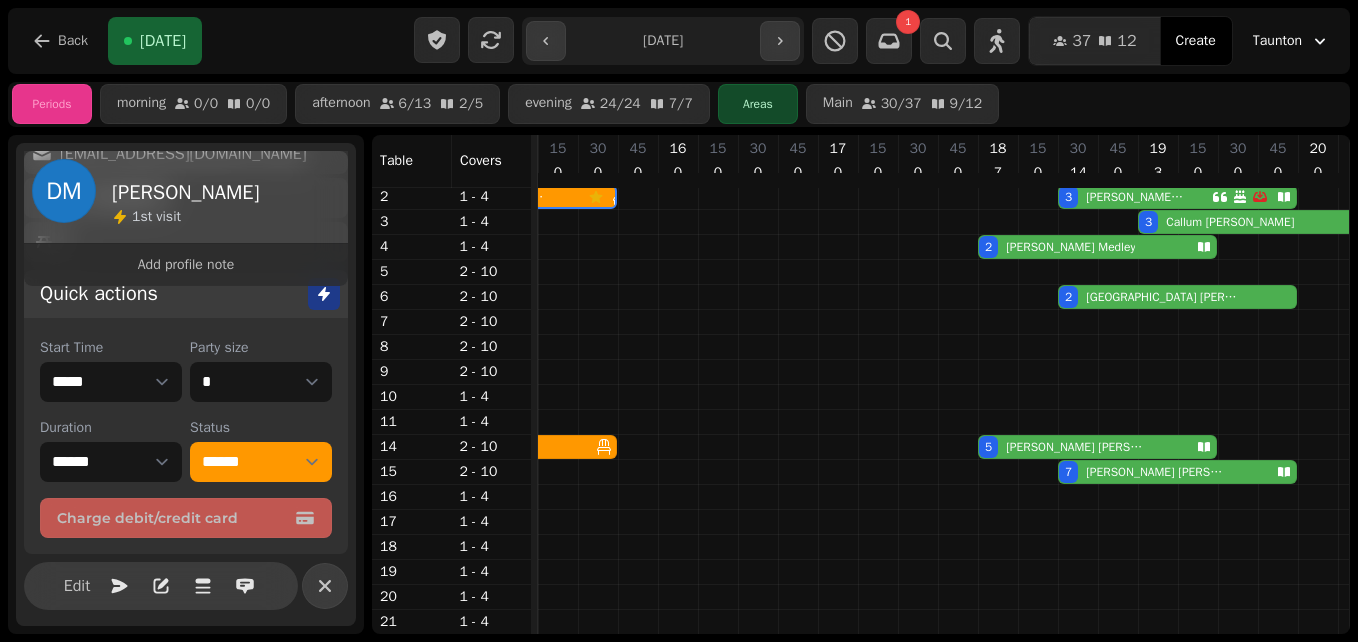 scroll, scrollTop: 78, scrollLeft: 463, axis: both 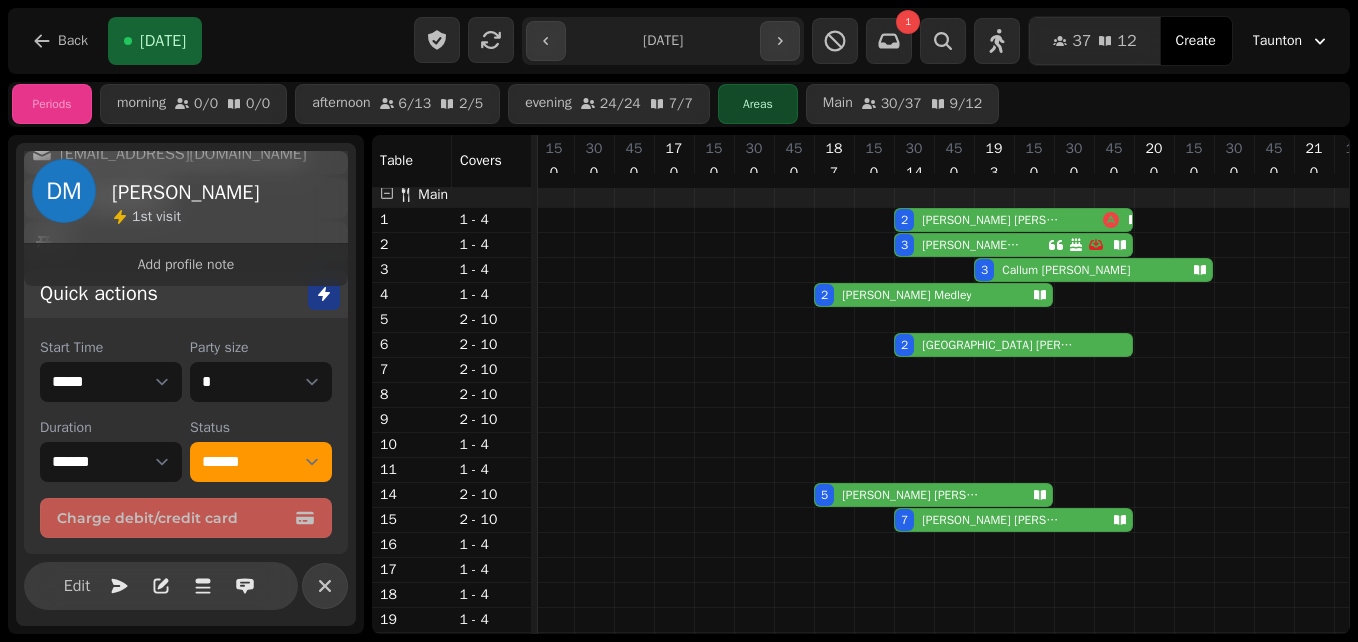 click 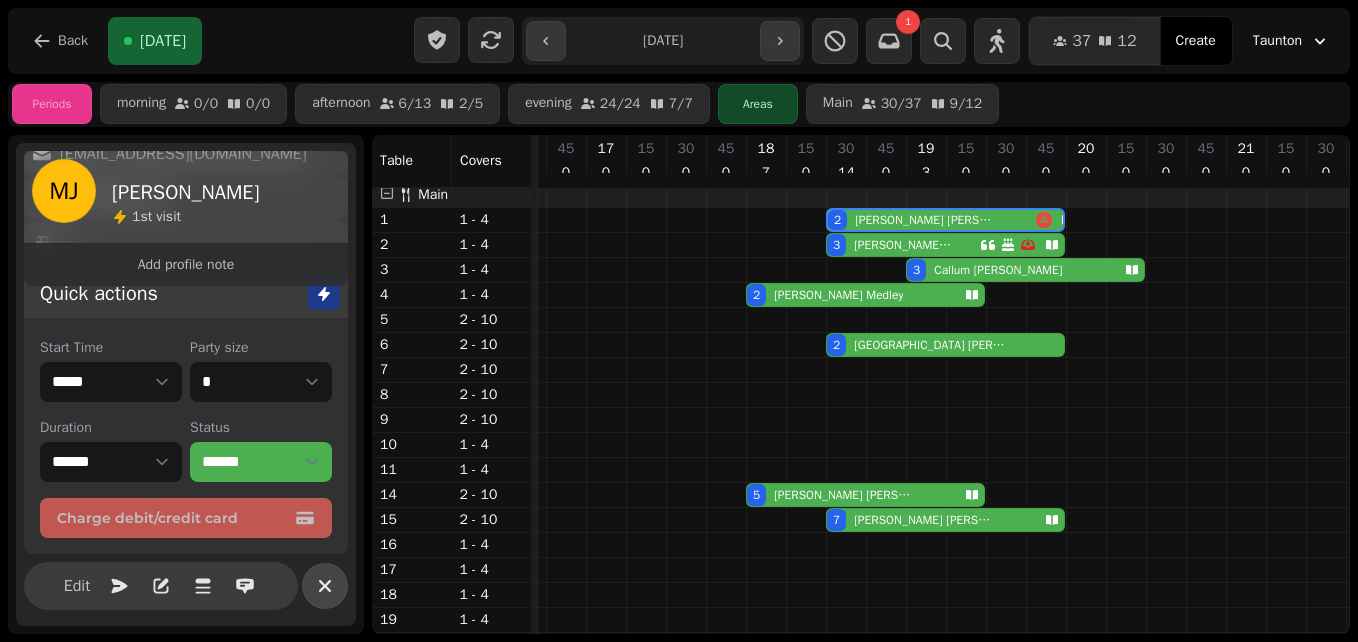 click 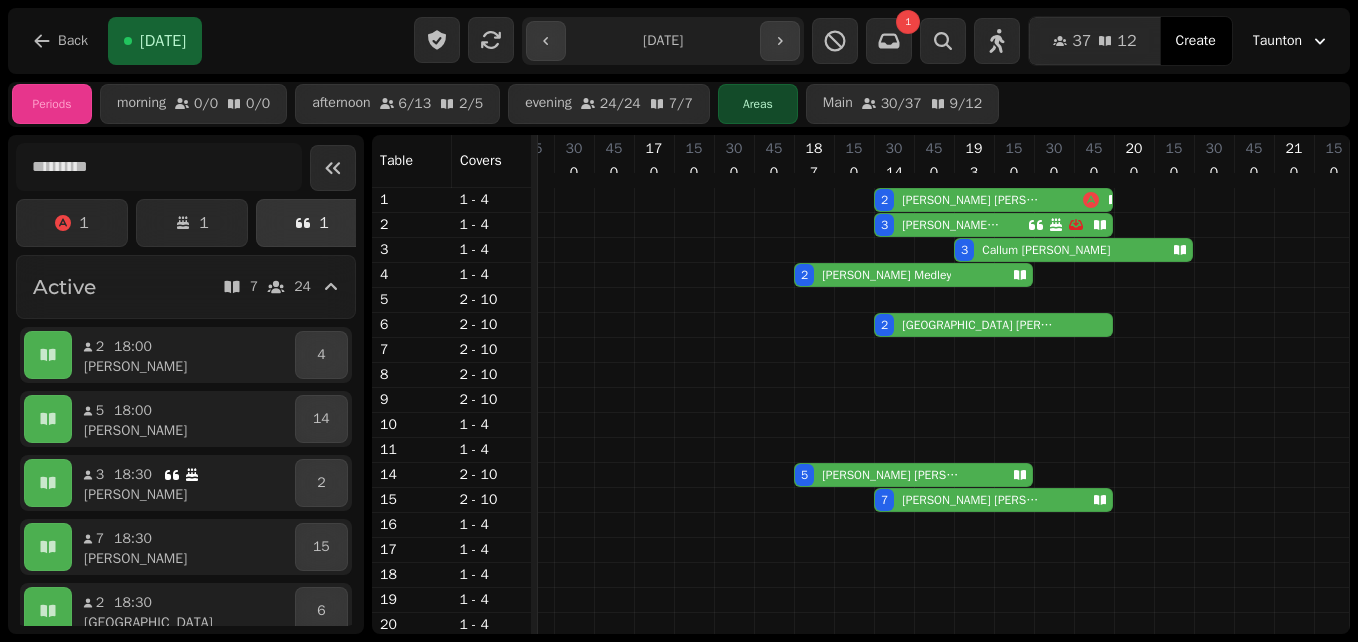 click on "1" at bounding box center (312, 223) 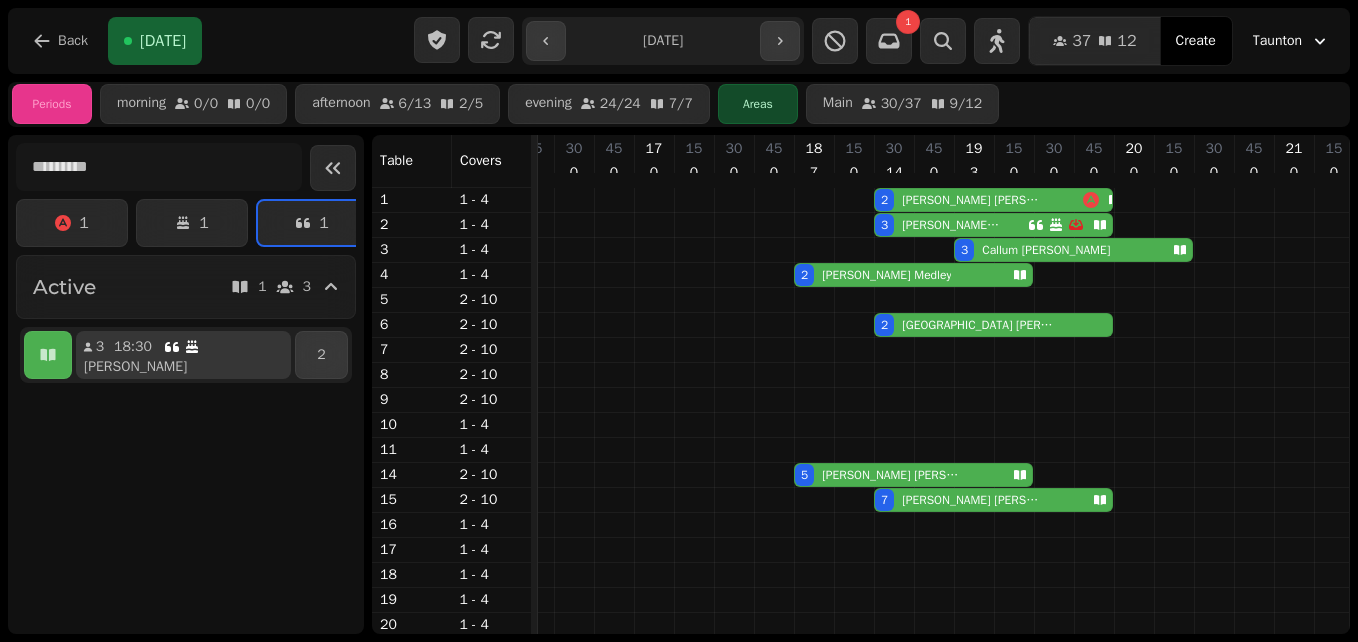 click on "[PERSON_NAME]" at bounding box center (191, 367) 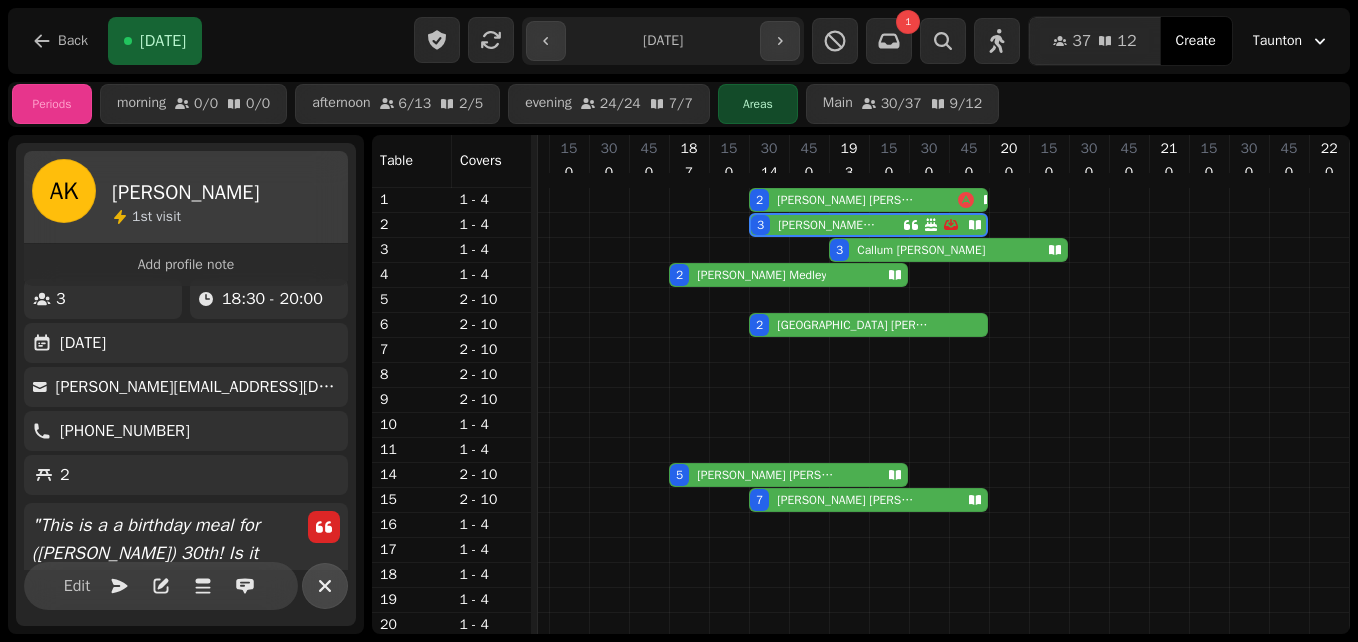 click 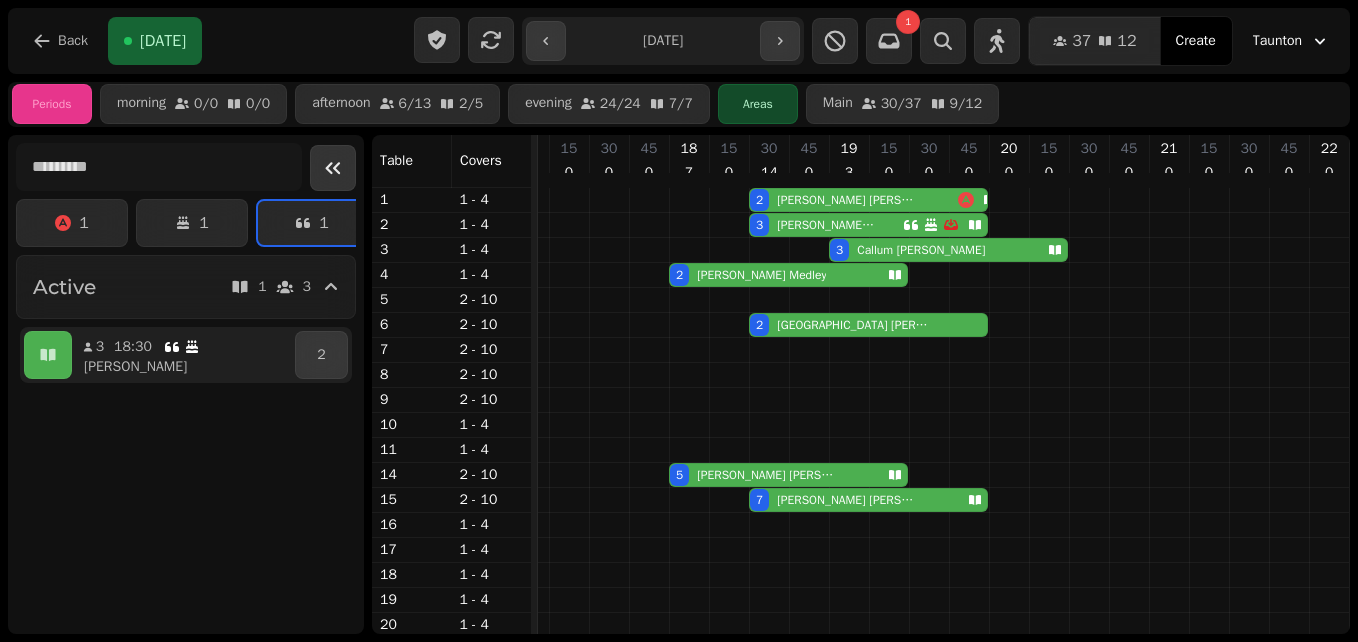 click 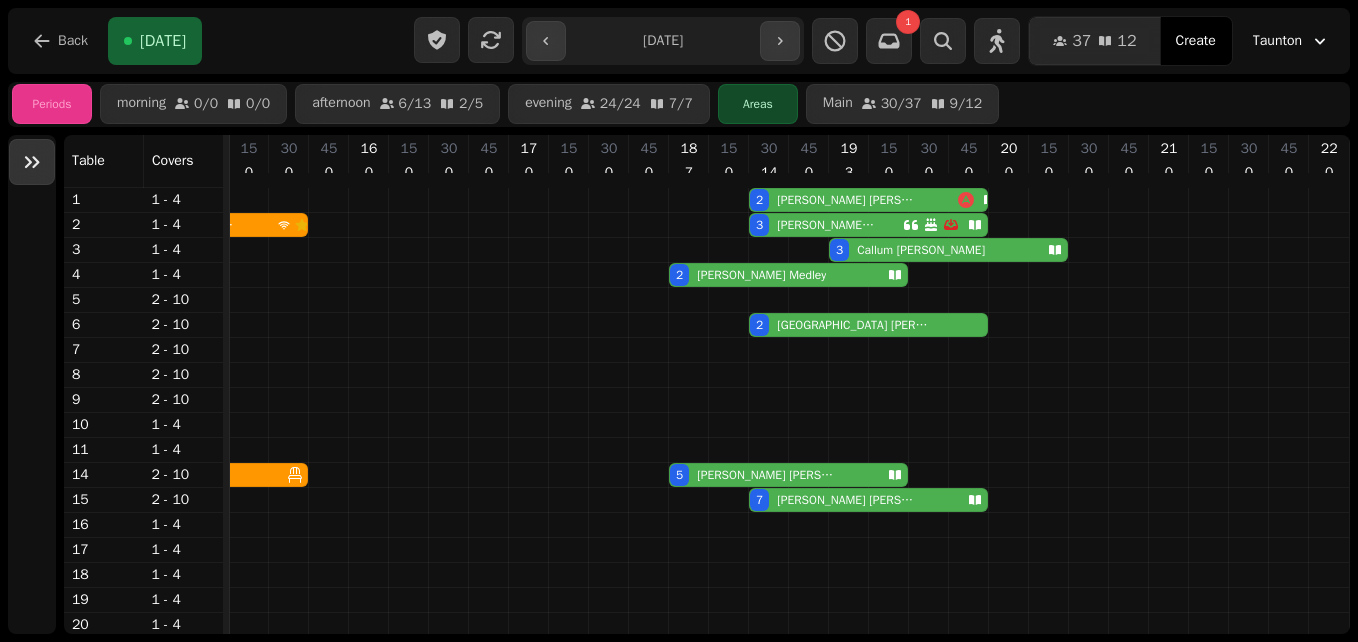 click at bounding box center (32, 162) 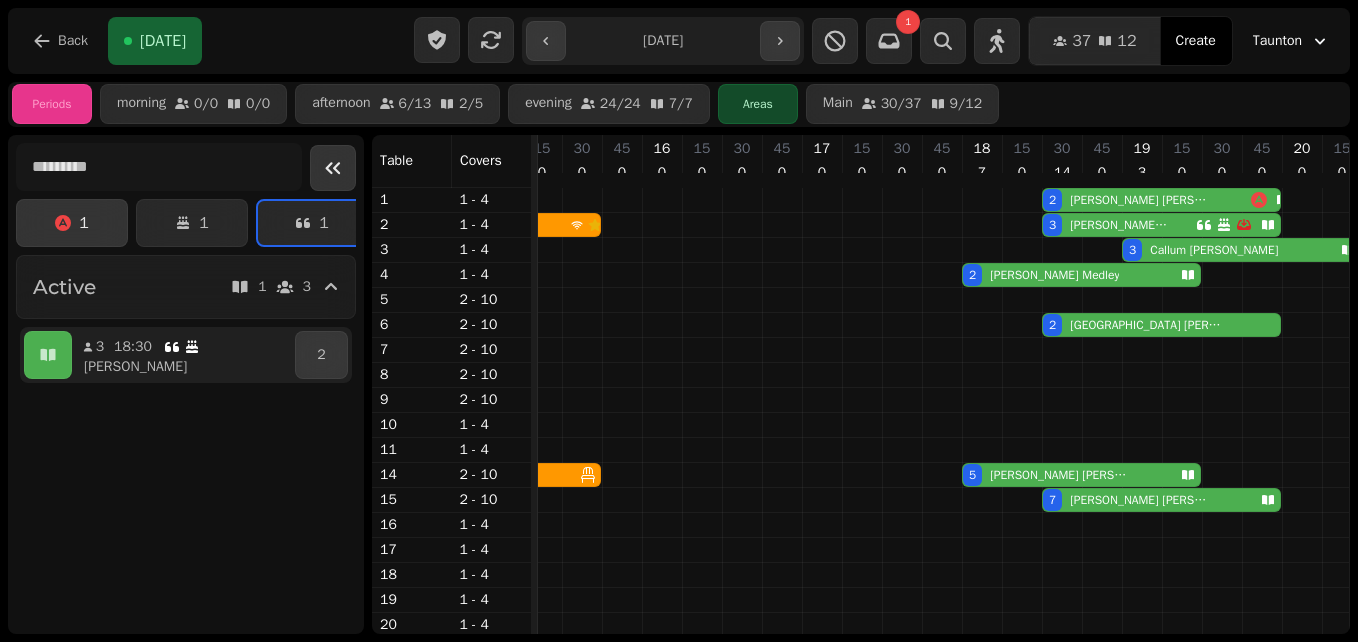 click 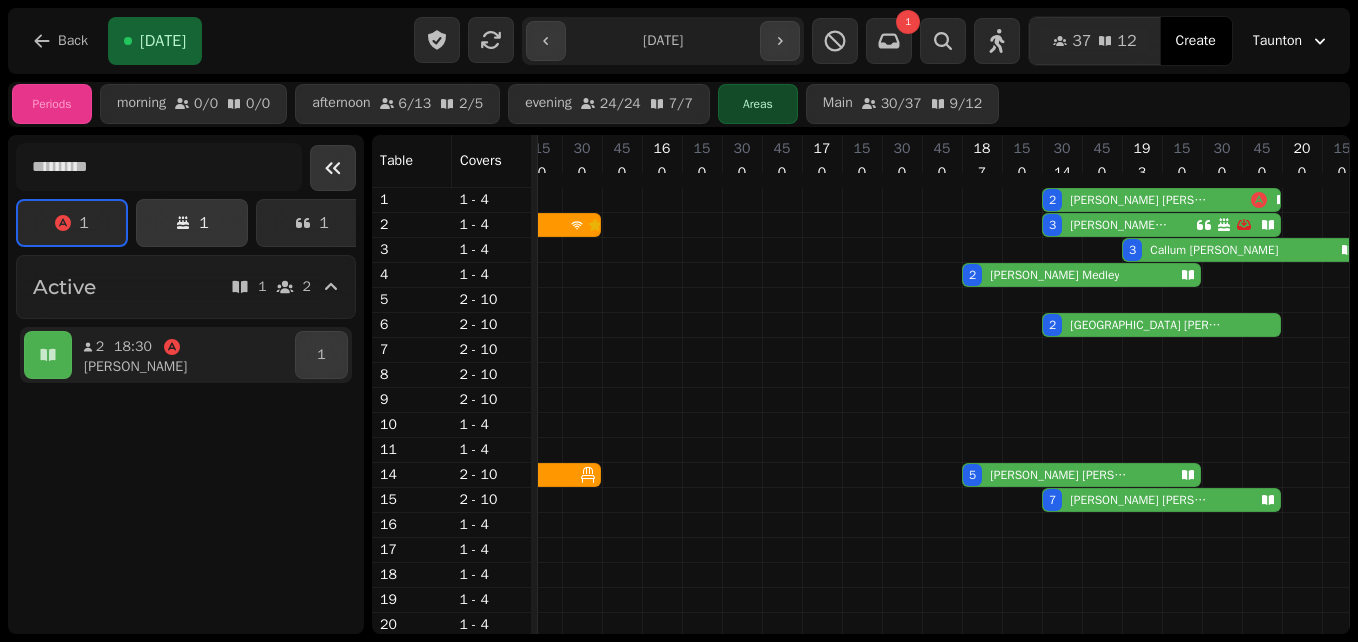 click on "1" at bounding box center [192, 223] 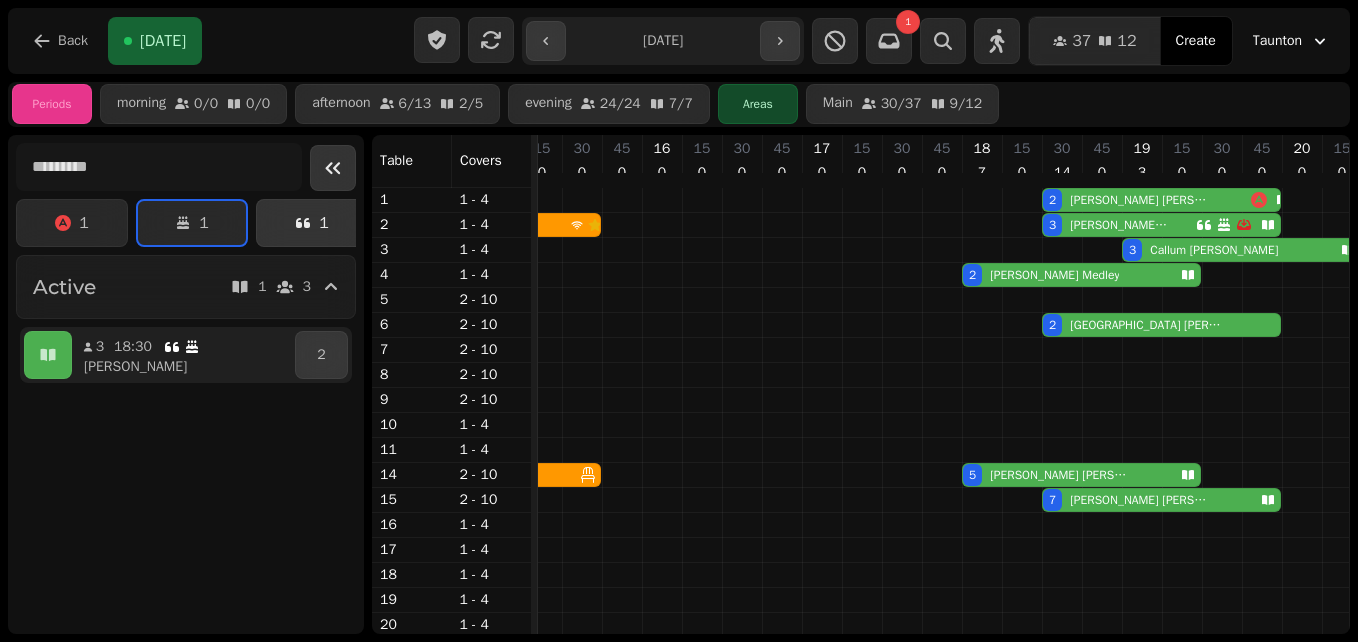 click on "1" at bounding box center (312, 223) 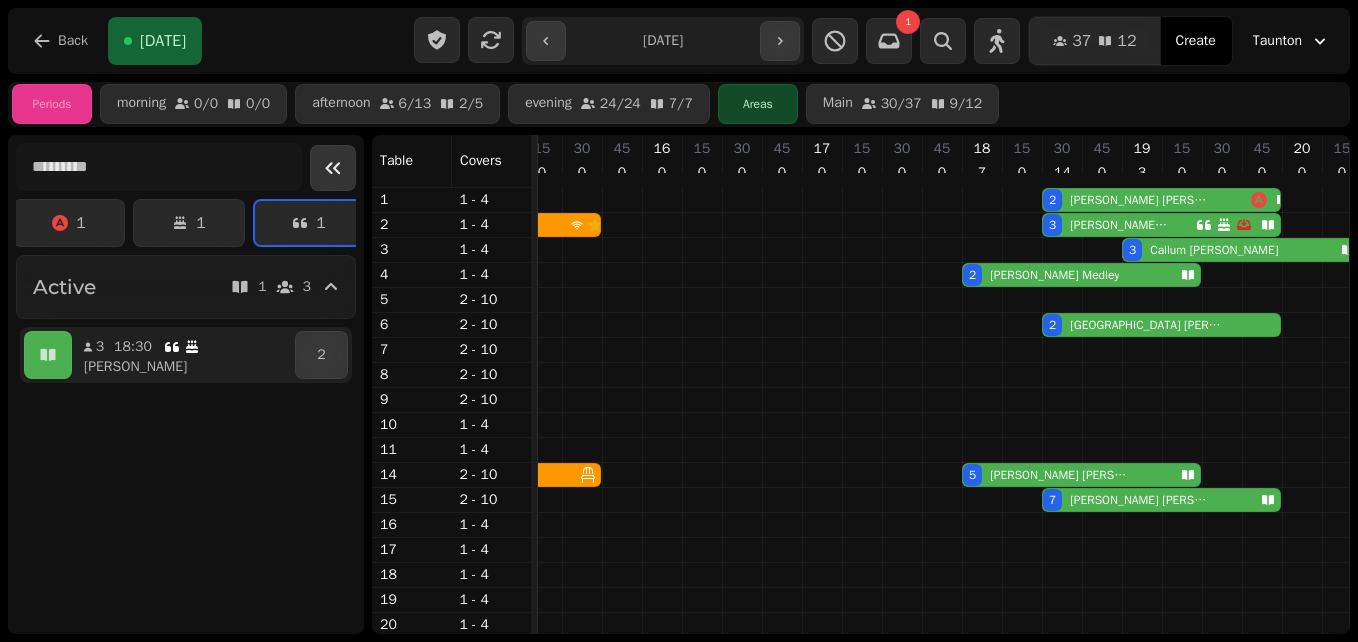 scroll, scrollTop: 0, scrollLeft: 0, axis: both 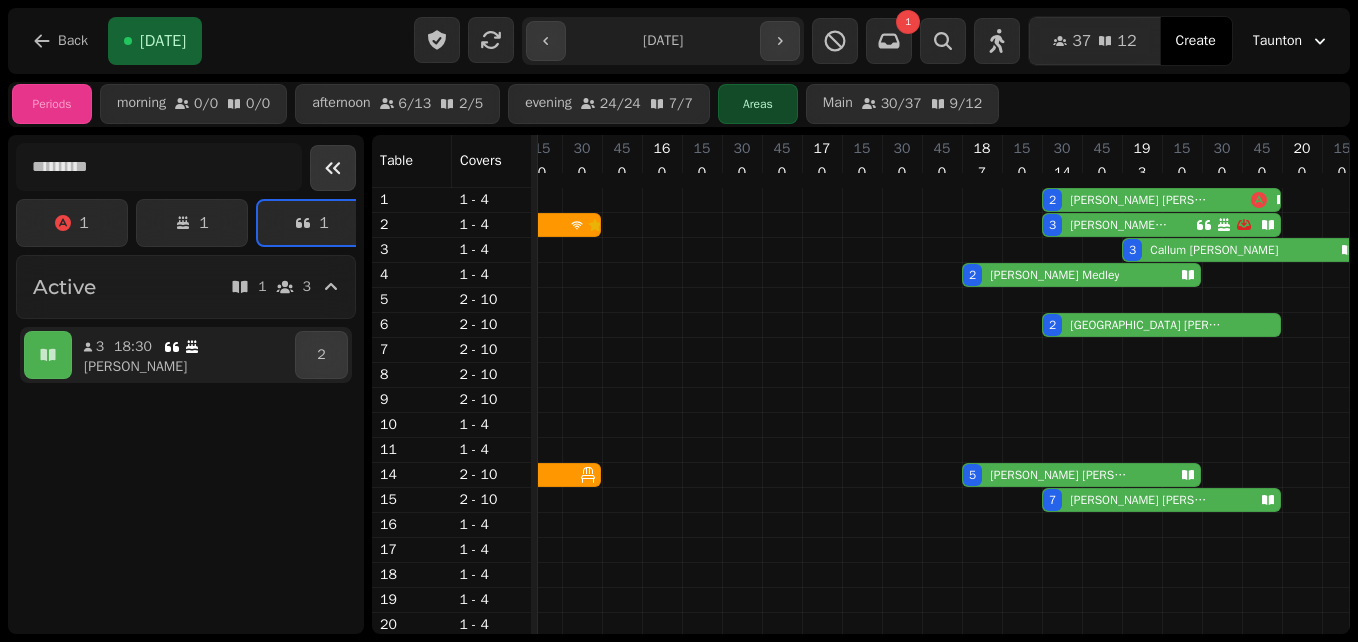 click 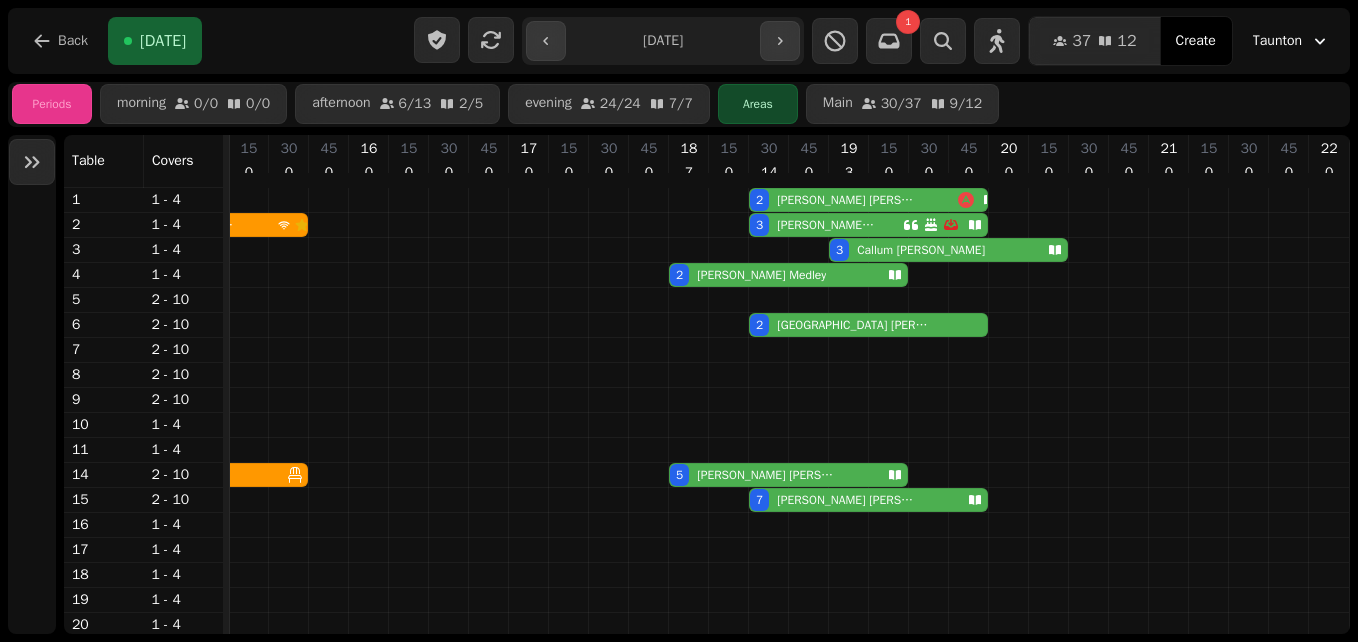 scroll, scrollTop: 25, scrollLeft: 510, axis: both 